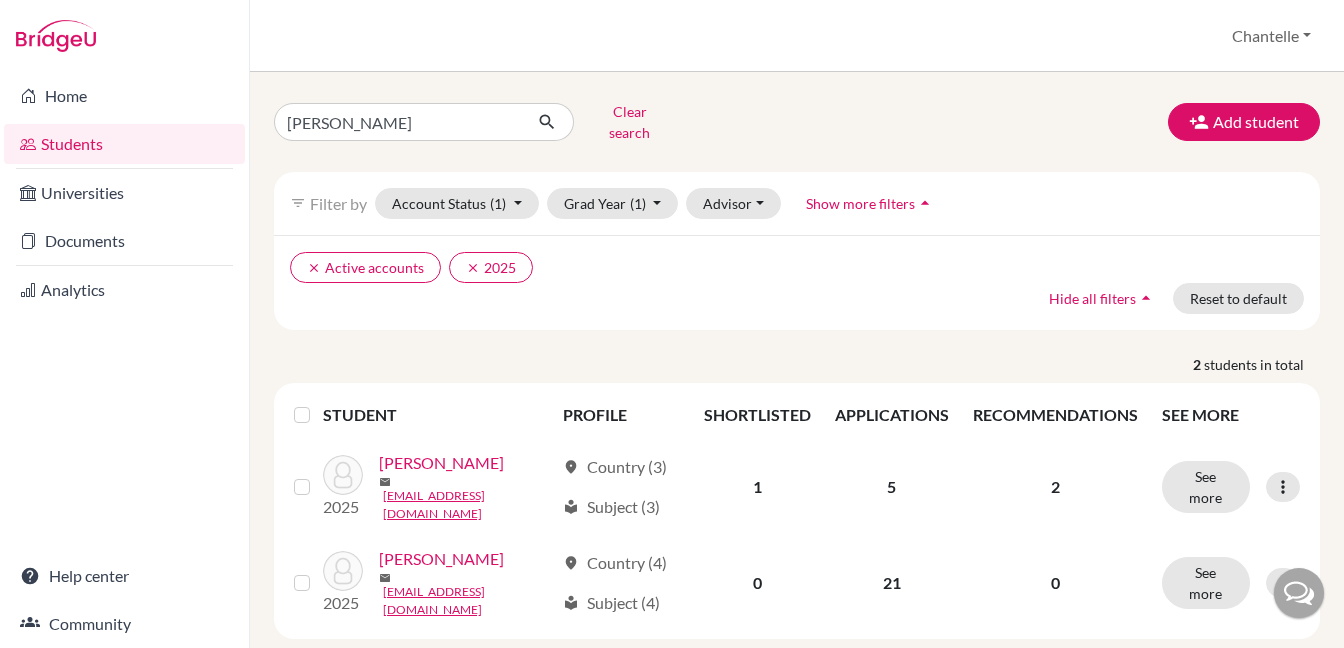 scroll, scrollTop: 0, scrollLeft: 0, axis: both 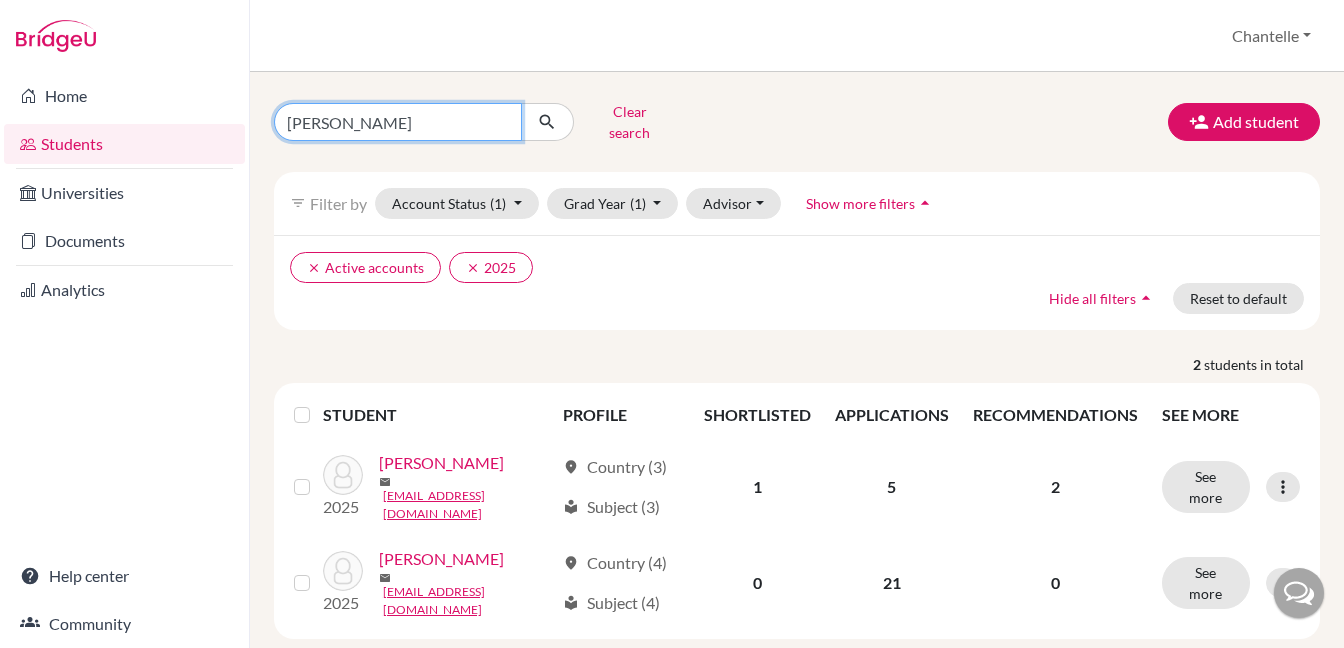 click on "natalie" at bounding box center (398, 122) 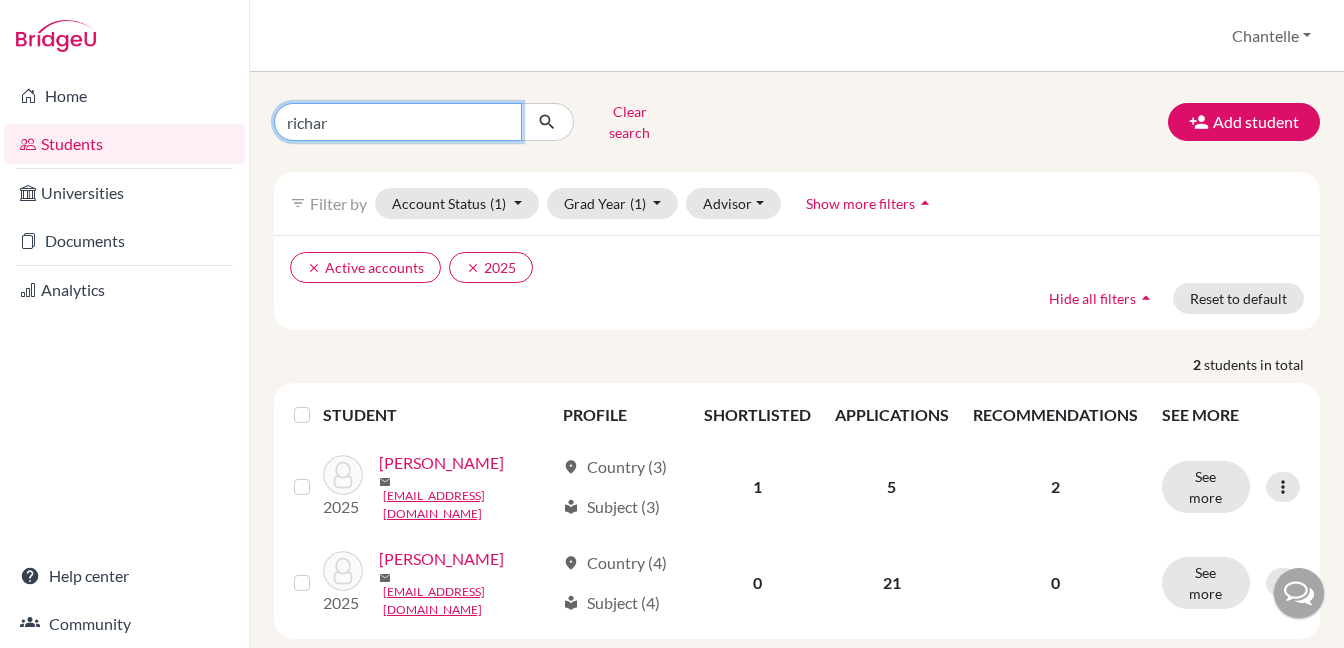 type on "richard" 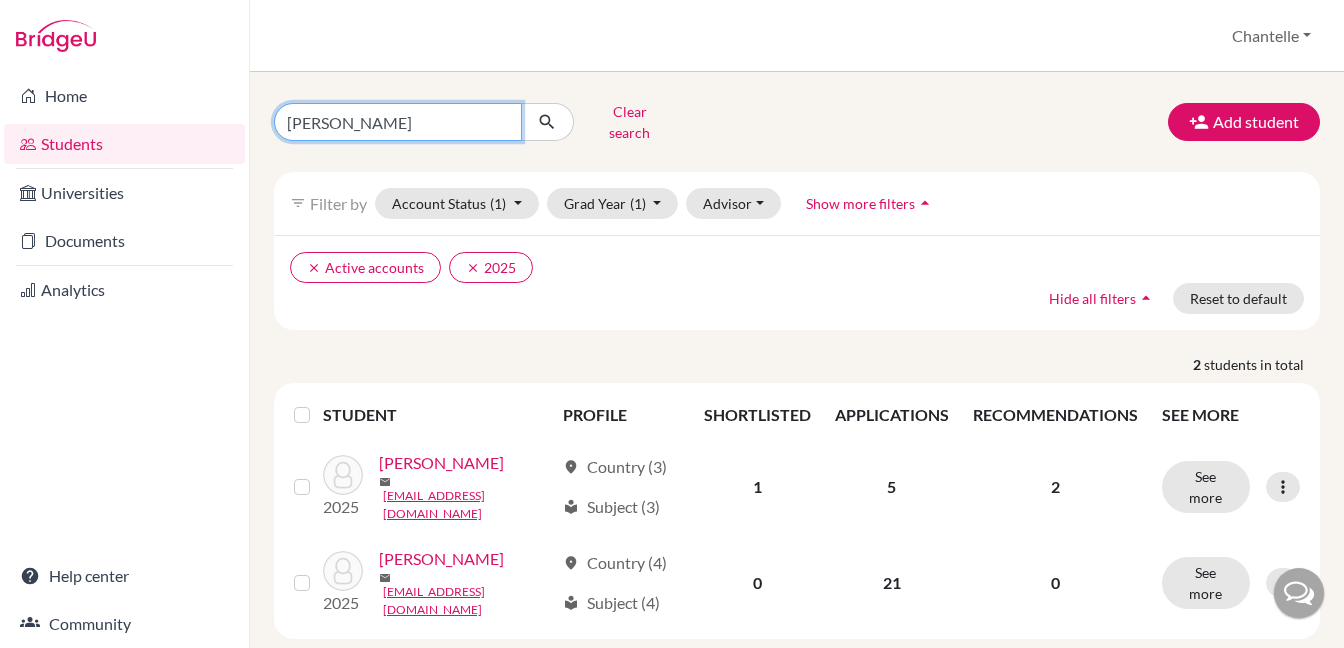 click at bounding box center (547, 122) 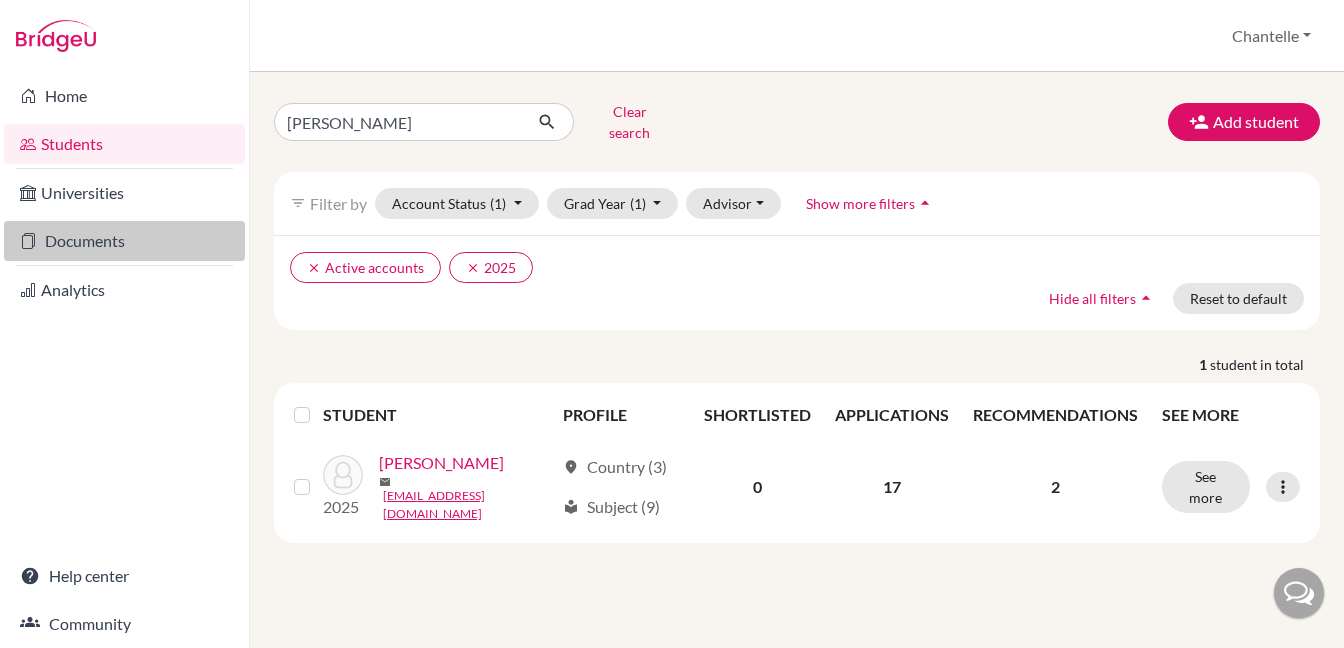 click on "Documents" at bounding box center [124, 241] 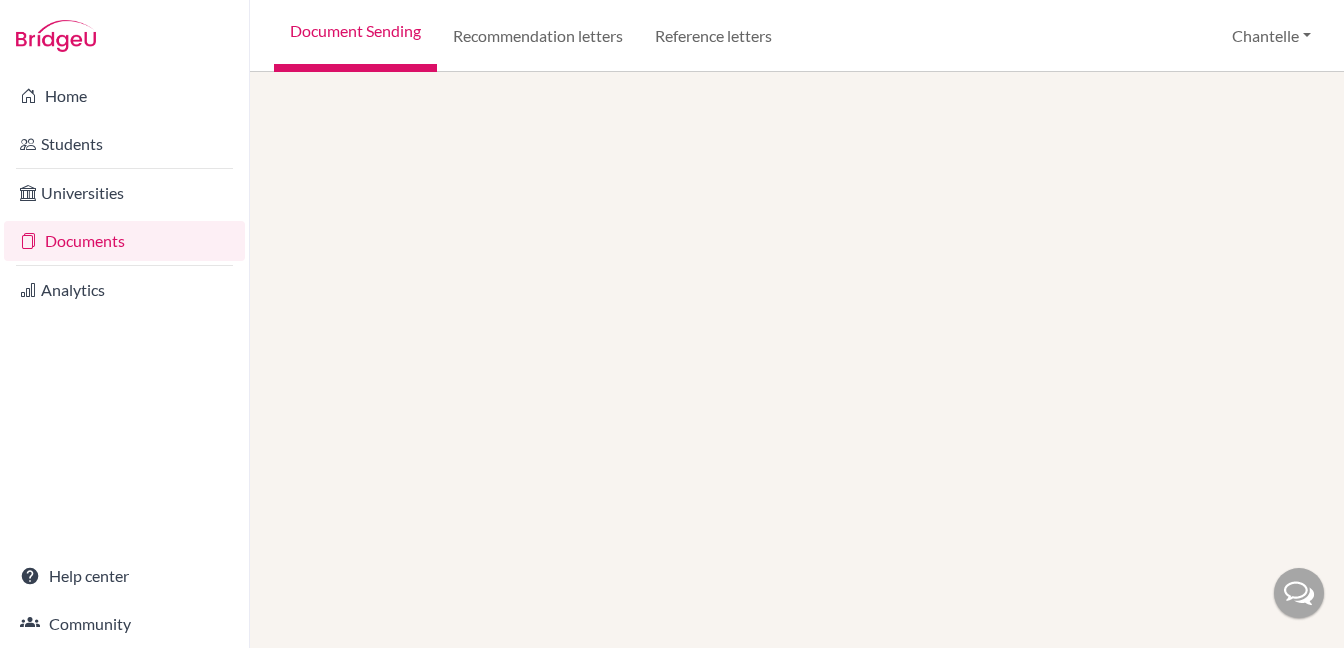 scroll, scrollTop: 0, scrollLeft: 0, axis: both 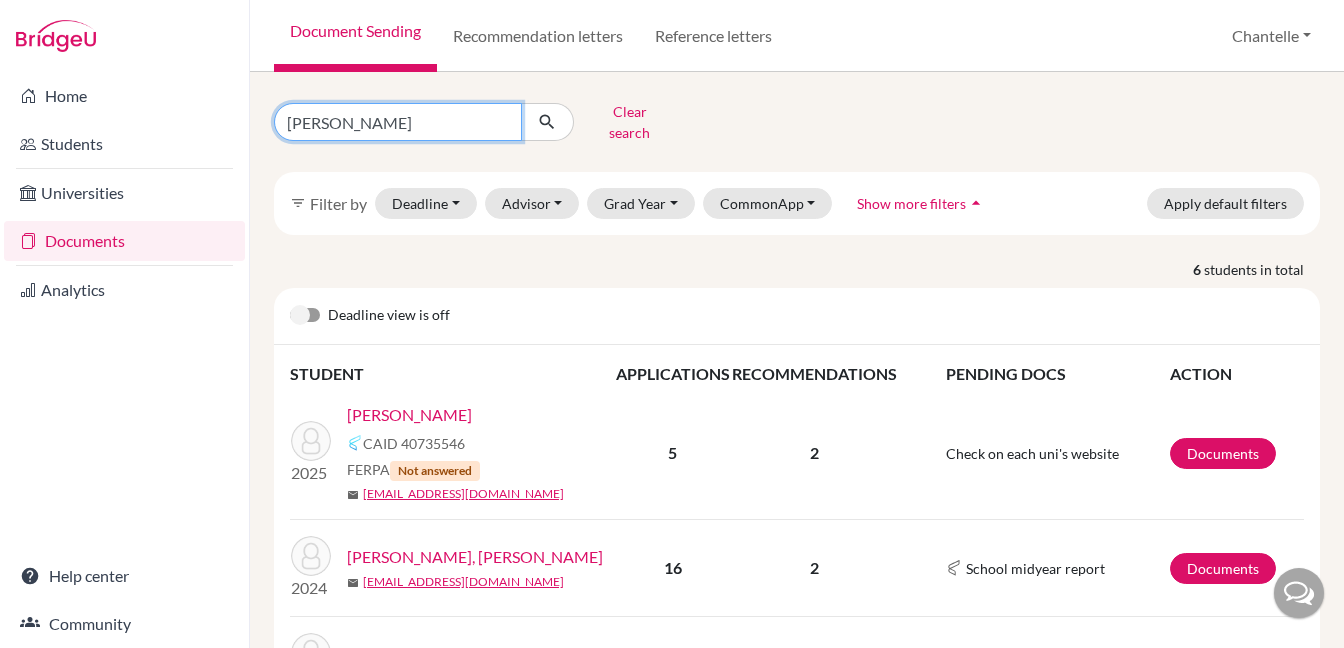 click on "[PERSON_NAME]" at bounding box center (398, 122) 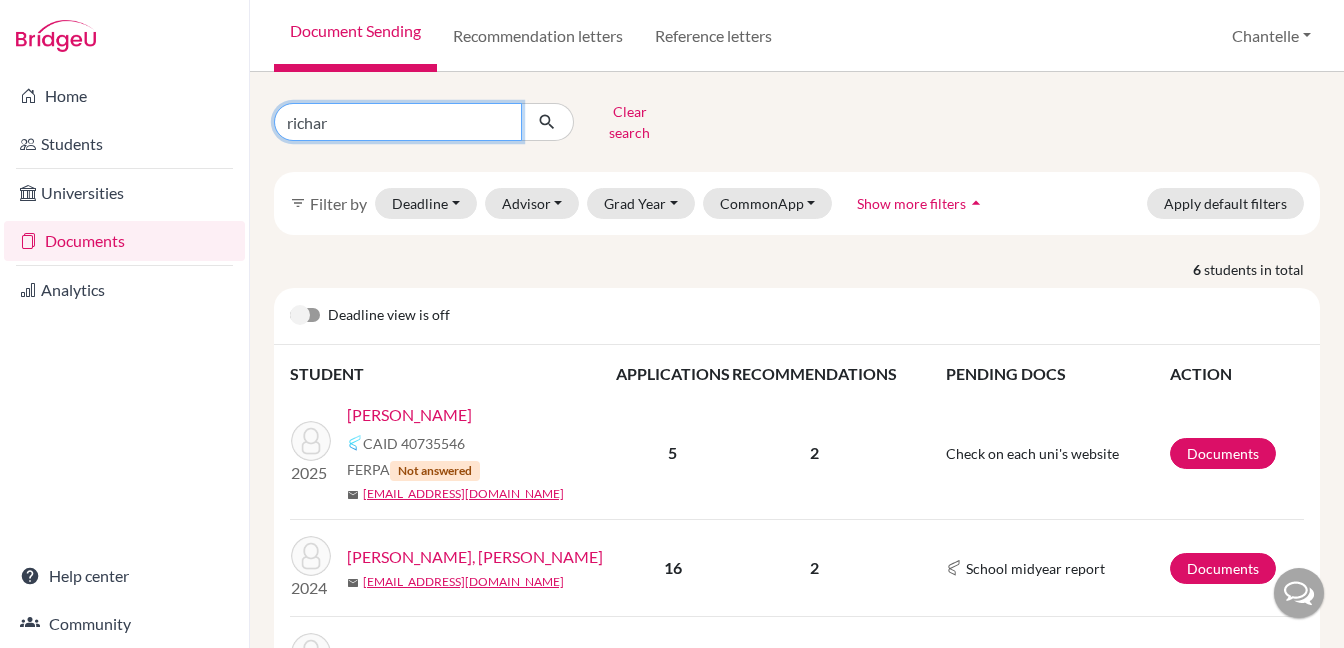 type on "richard" 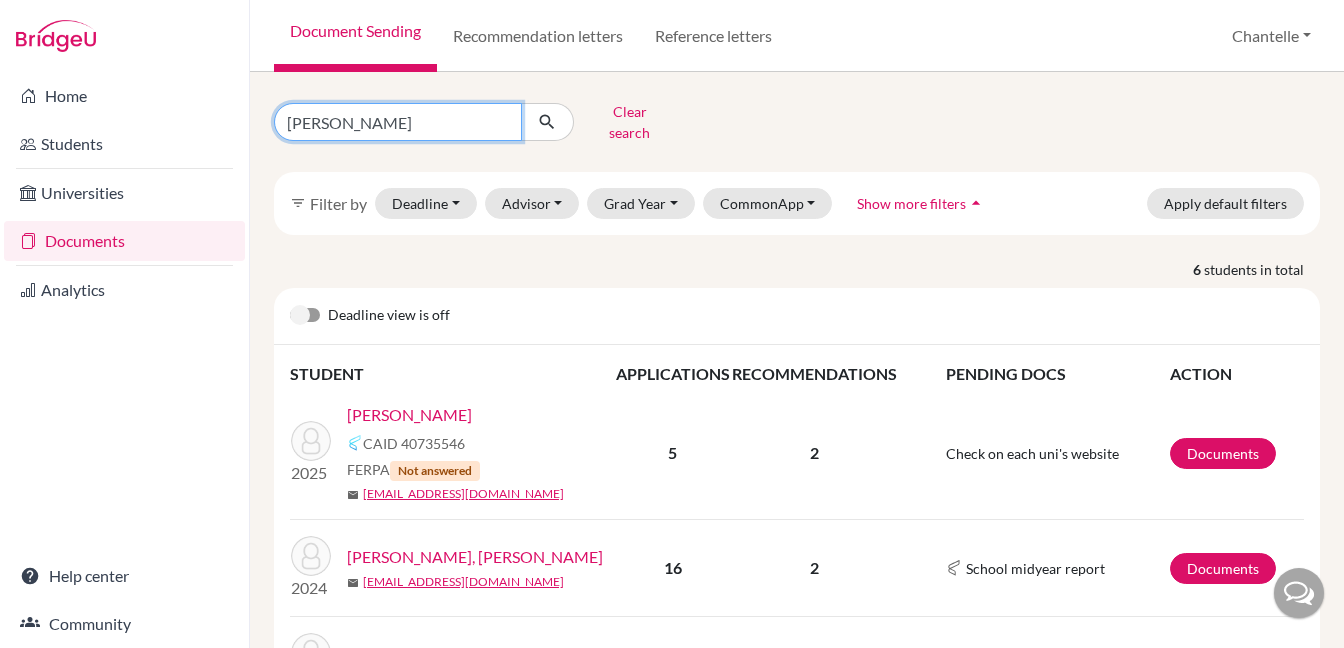 click at bounding box center (547, 122) 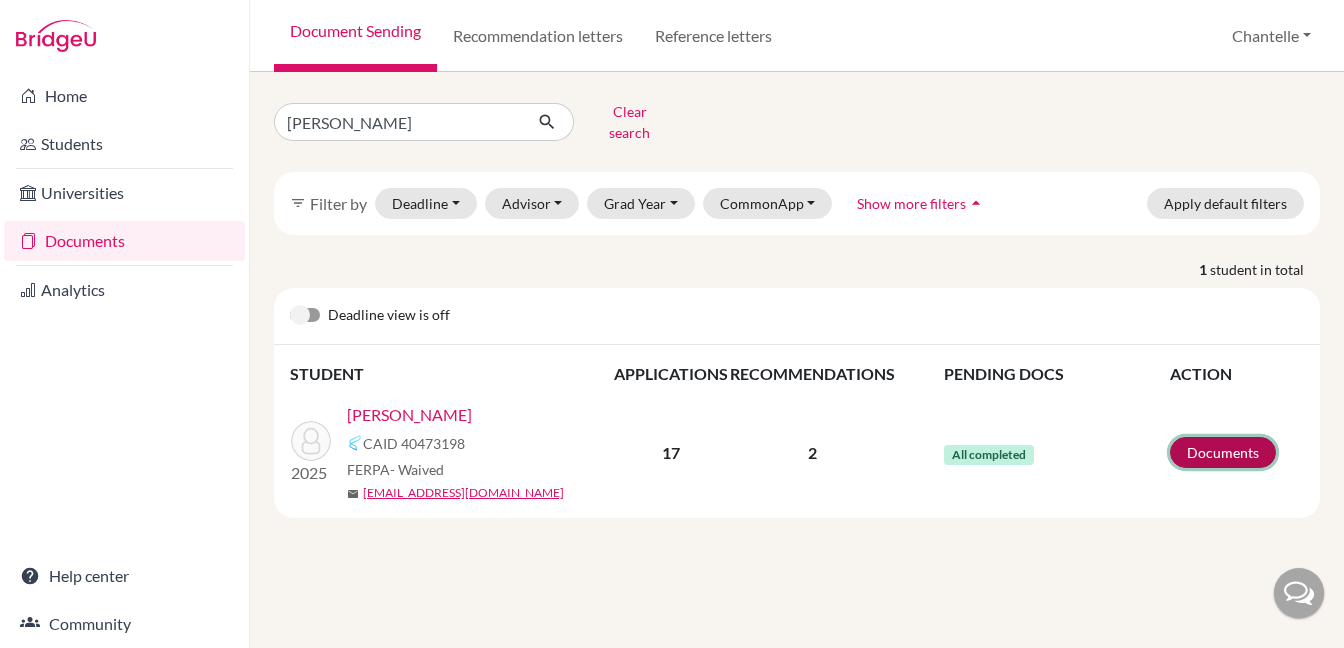 click on "Documents" at bounding box center (1223, 452) 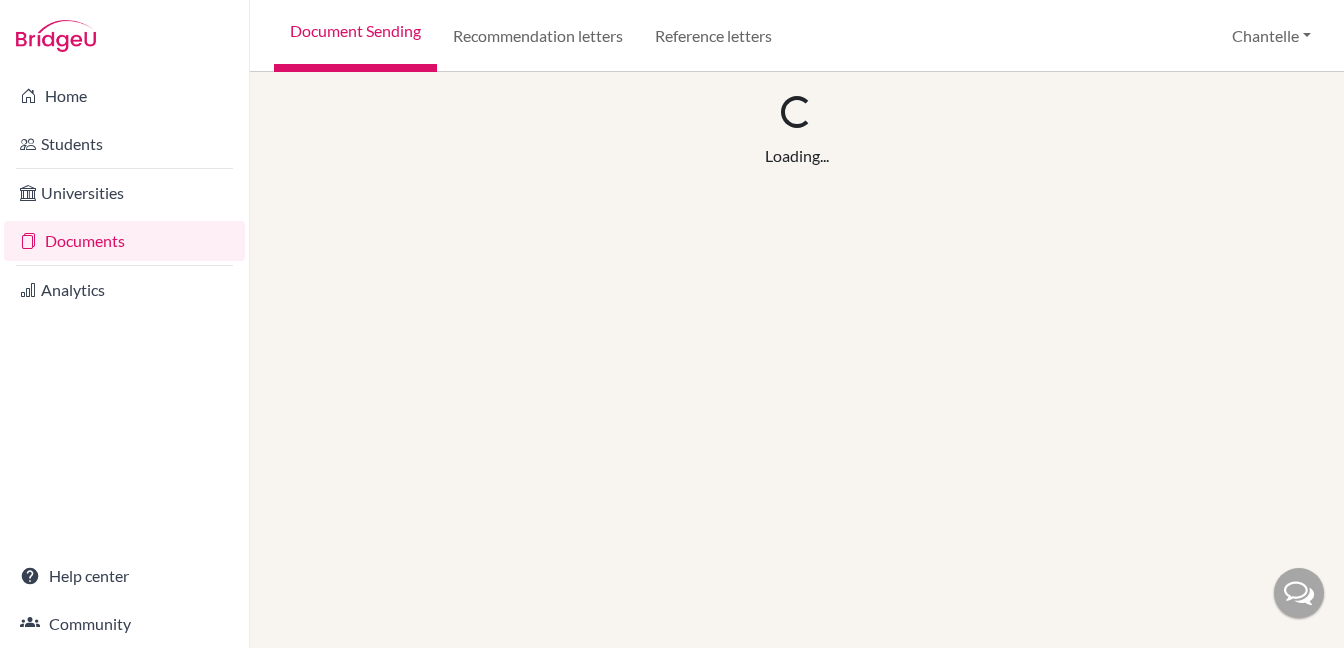 scroll, scrollTop: 0, scrollLeft: 0, axis: both 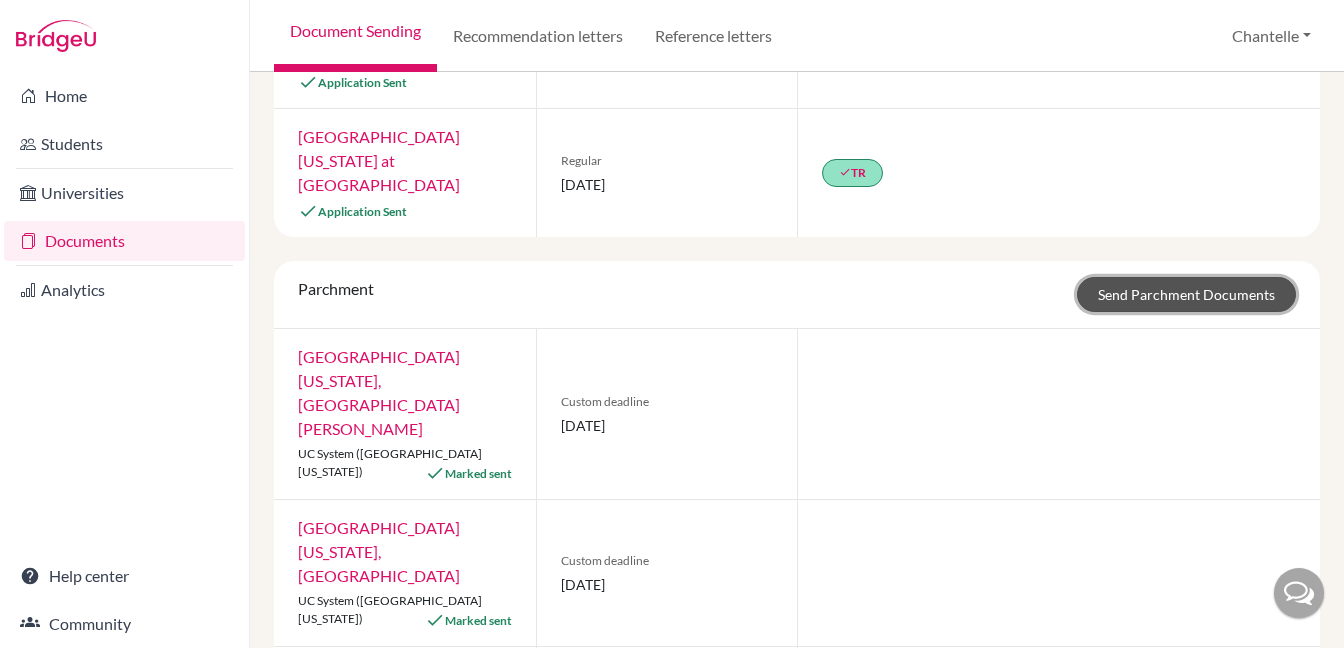 click on "Send Parchment Documents" 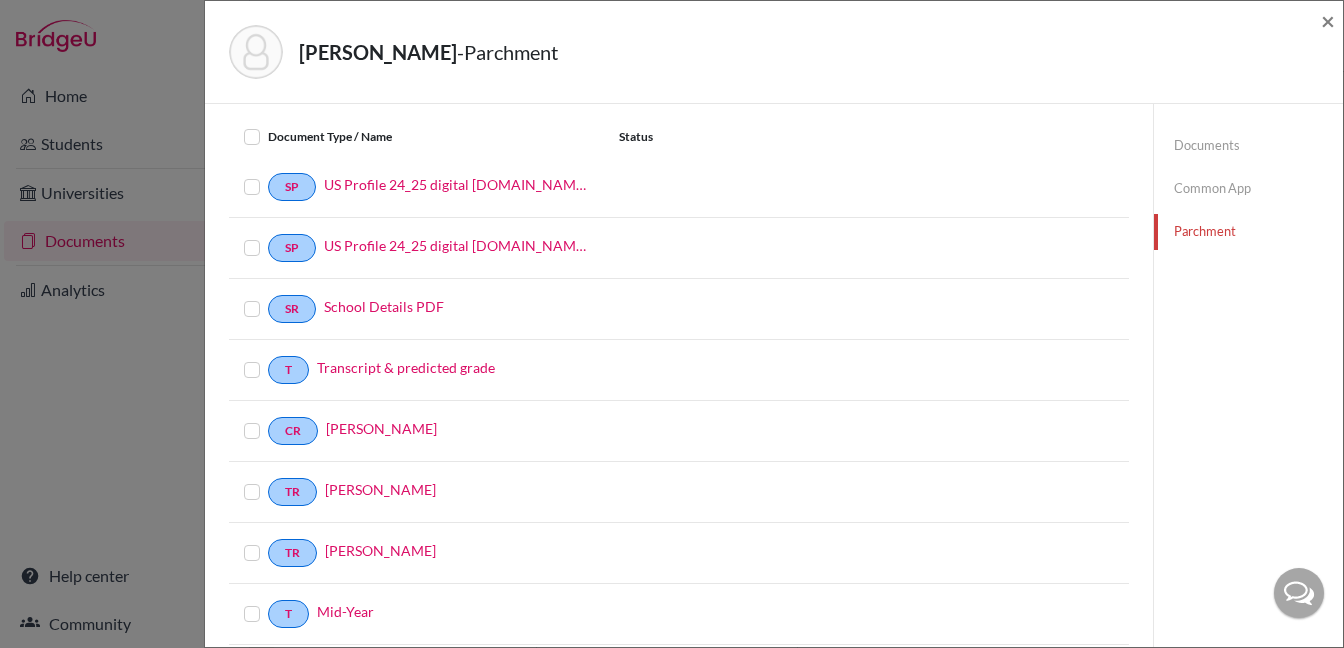 scroll, scrollTop: 0, scrollLeft: 0, axis: both 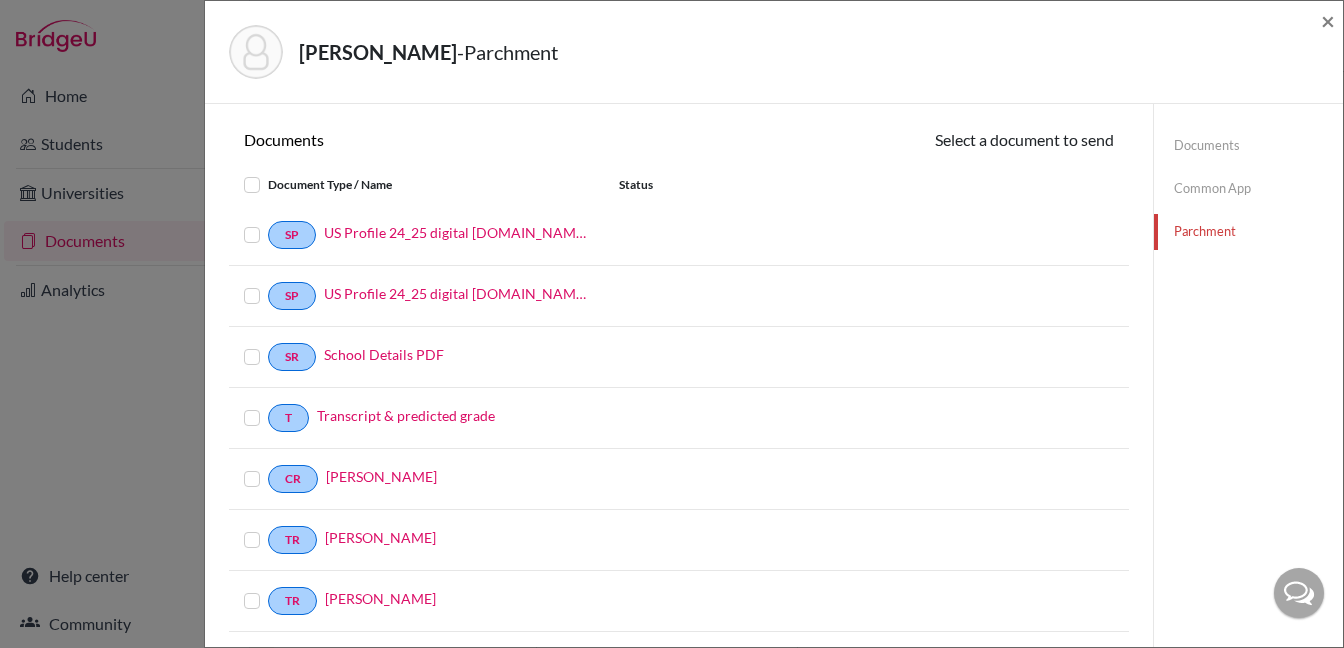 click on "Documents" 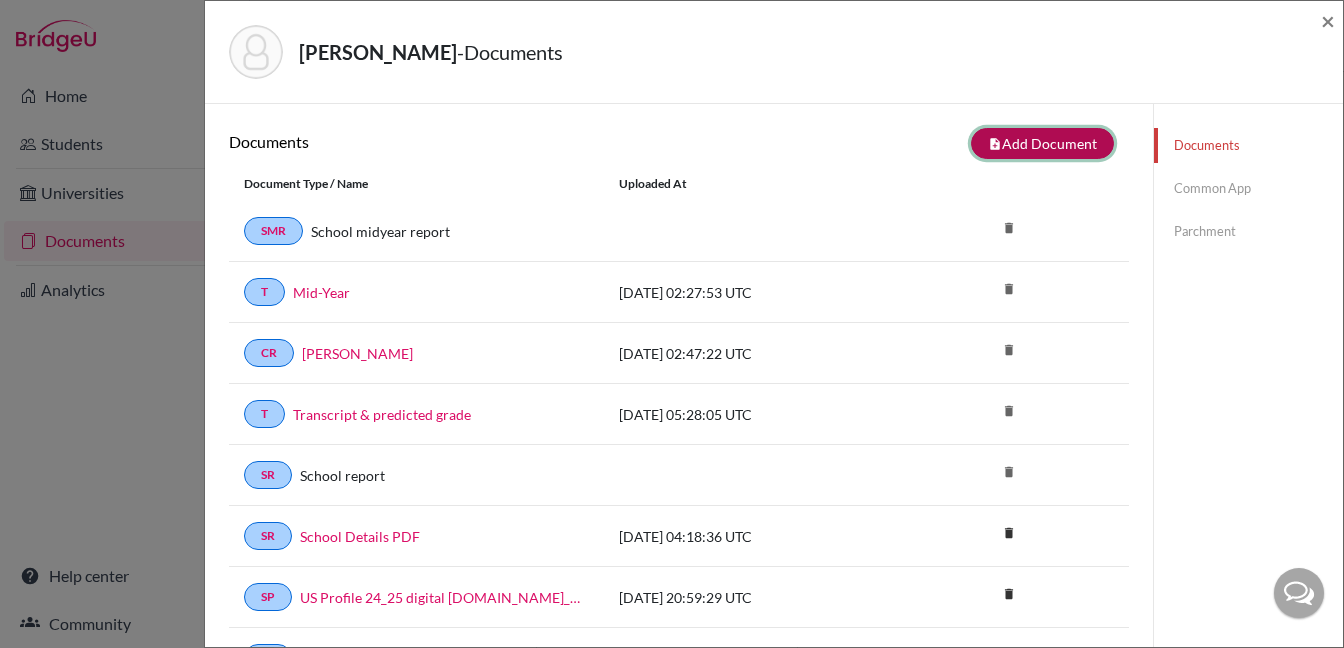 click on "note_add  Add Document" at bounding box center [1042, 143] 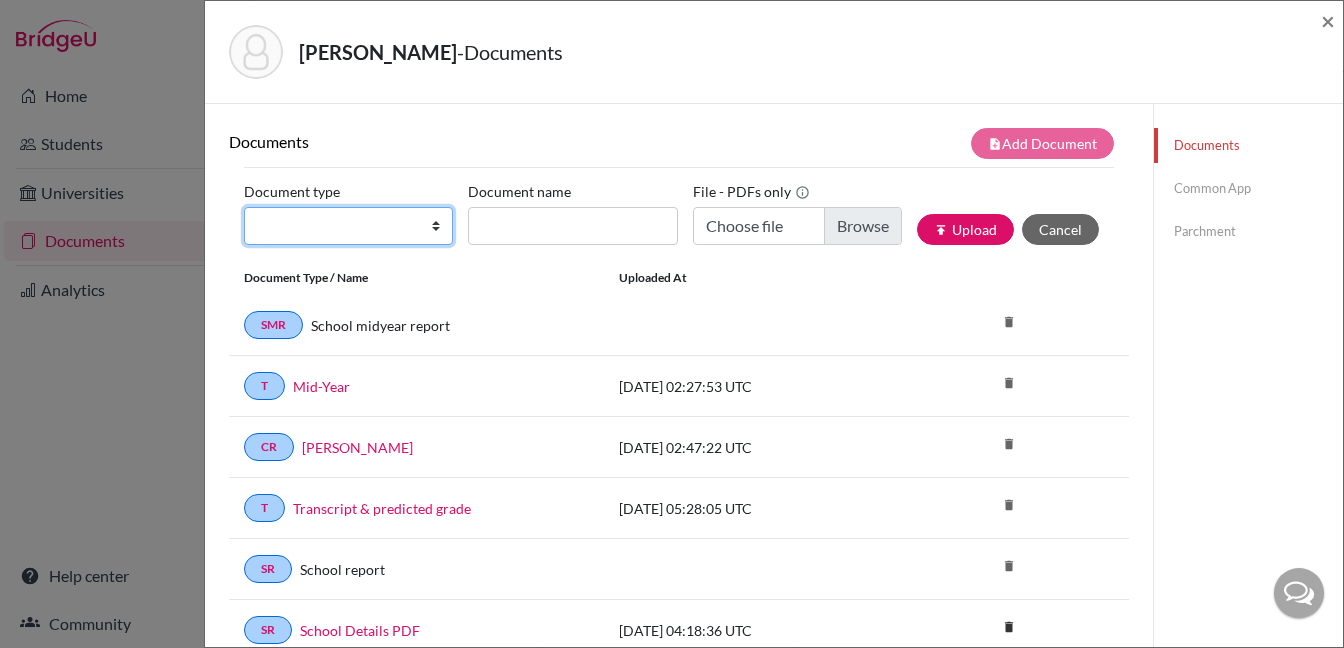 click on "Change explanation for Common App reports Counselor recommendation International official results School profile School report Teacher recommendation Transcript Transcript Courses Other" at bounding box center [348, 226] 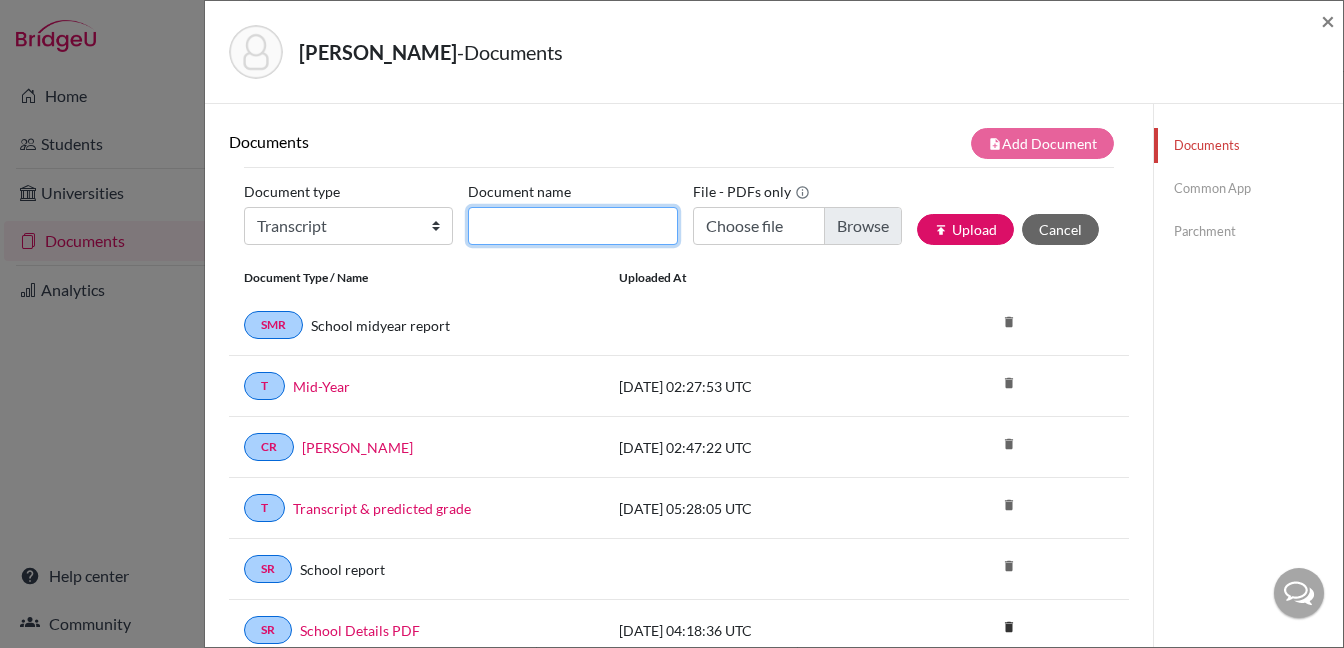 click on "Document name" 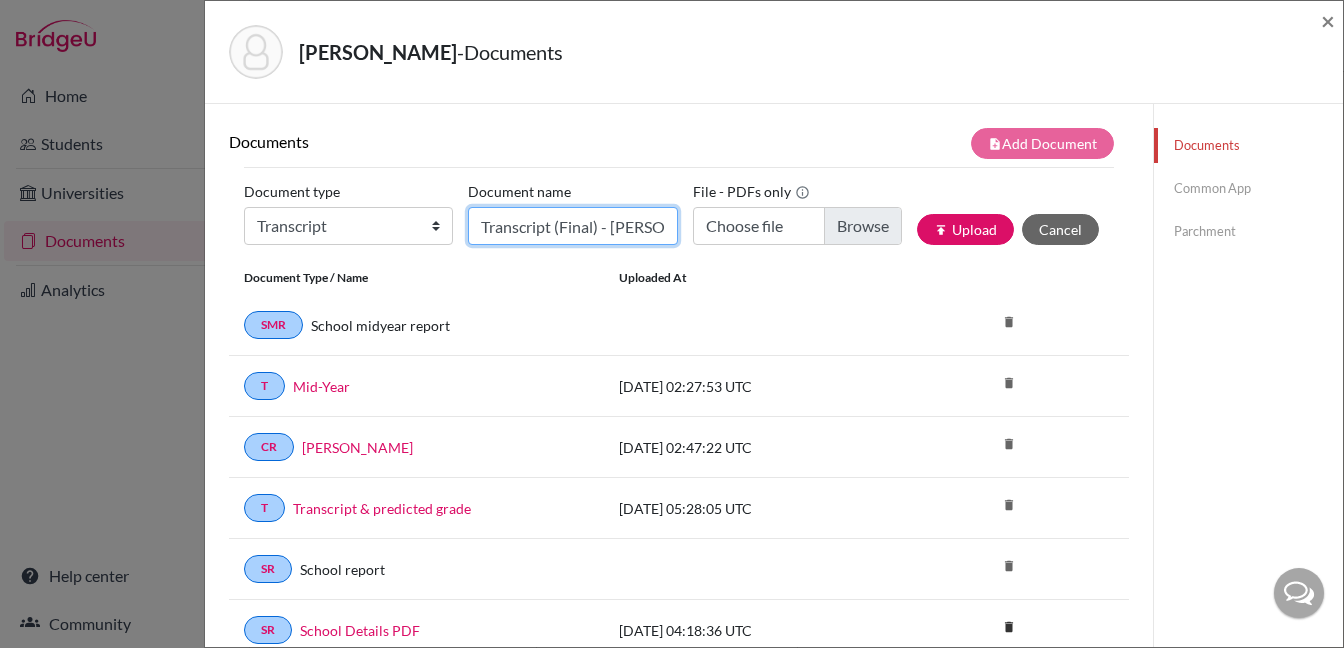 scroll, scrollTop: 0, scrollLeft: 26, axis: horizontal 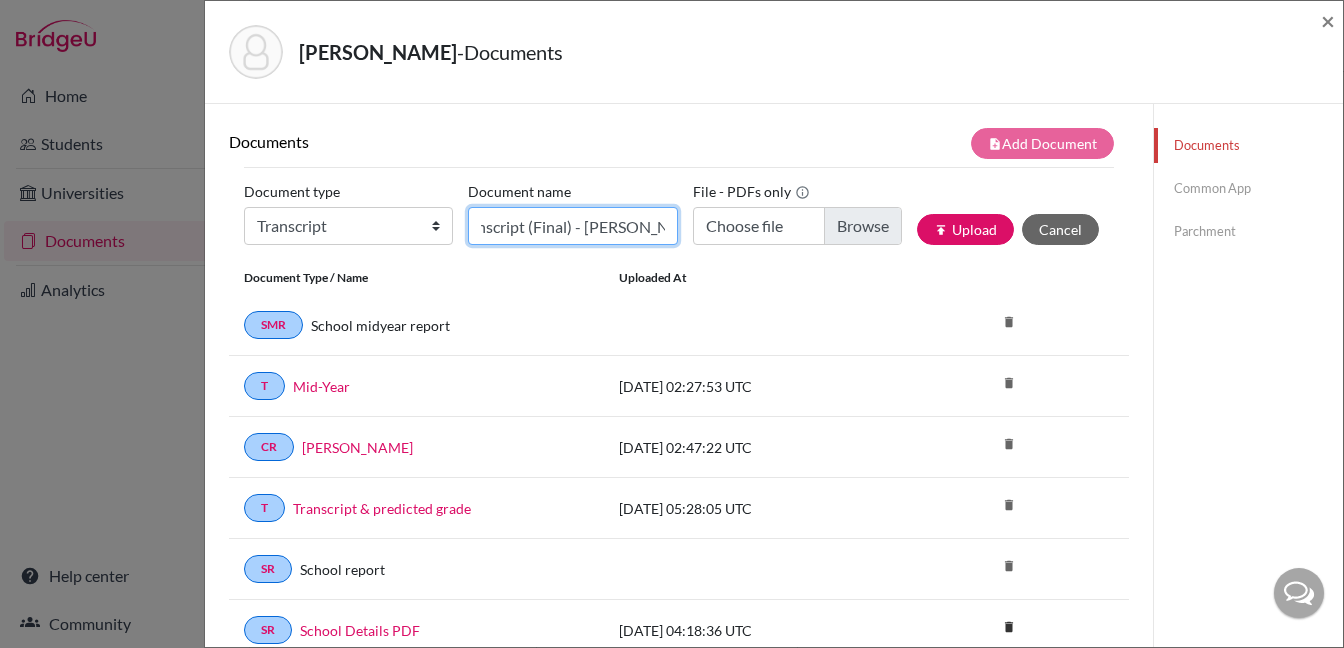 drag, startPoint x: 610, startPoint y: 227, endPoint x: 768, endPoint y: 224, distance: 158.02847 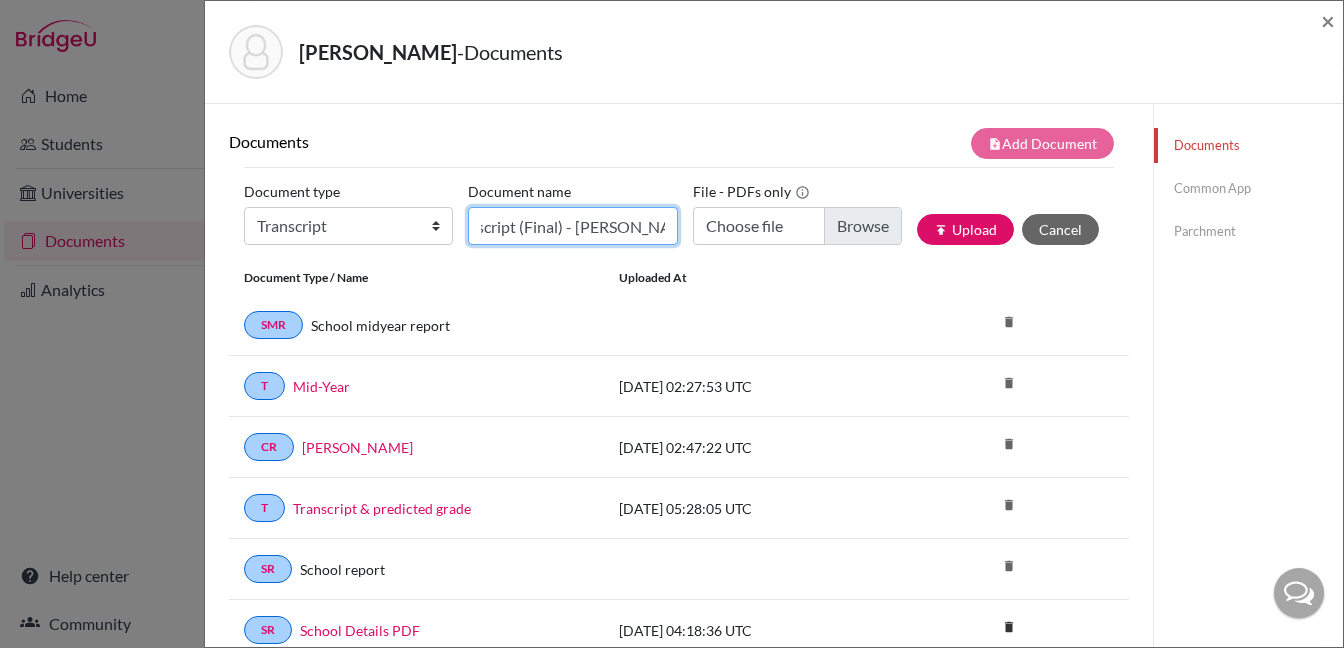 scroll, scrollTop: 0, scrollLeft: 44, axis: horizontal 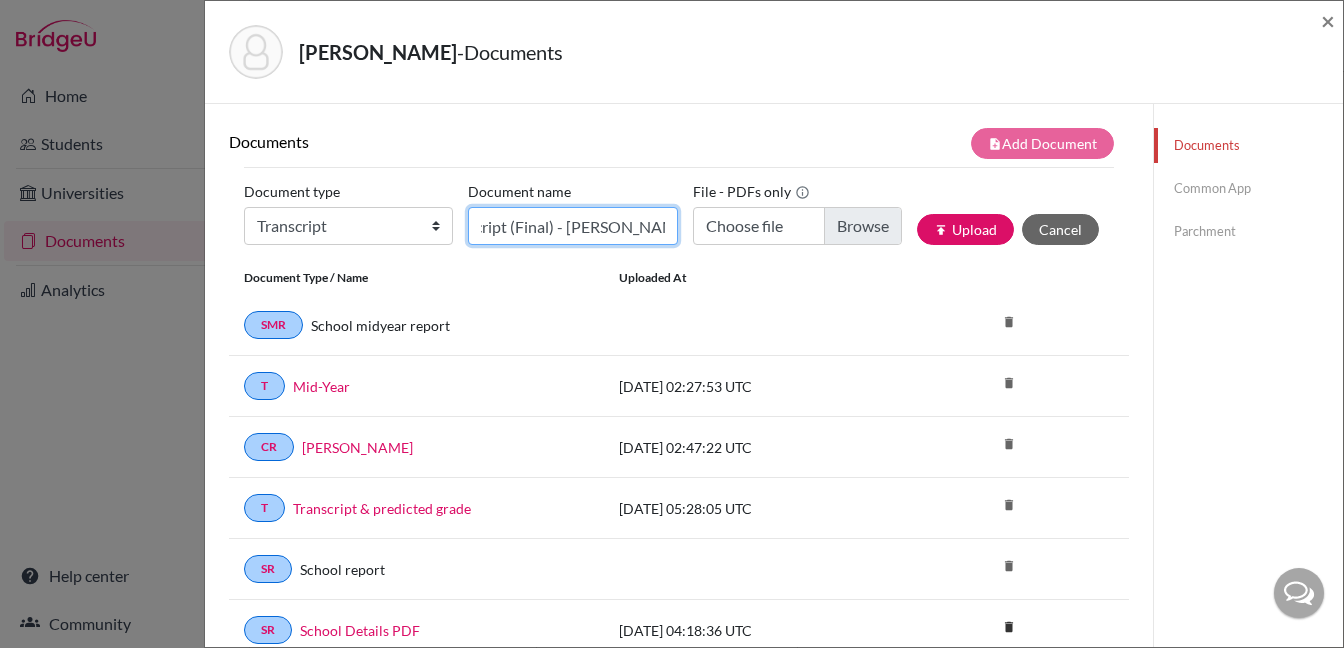 type on "Transcript (Final) - [PERSON_NAME]" 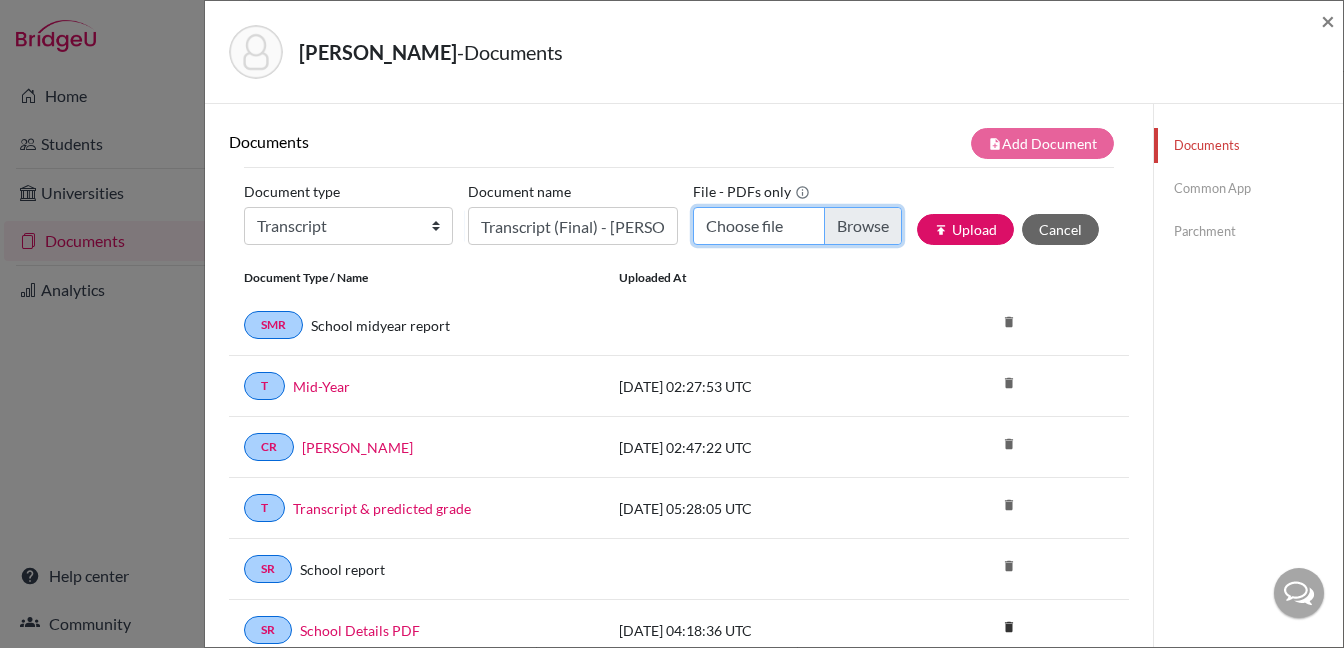 click on "Choose file" at bounding box center [797, 226] 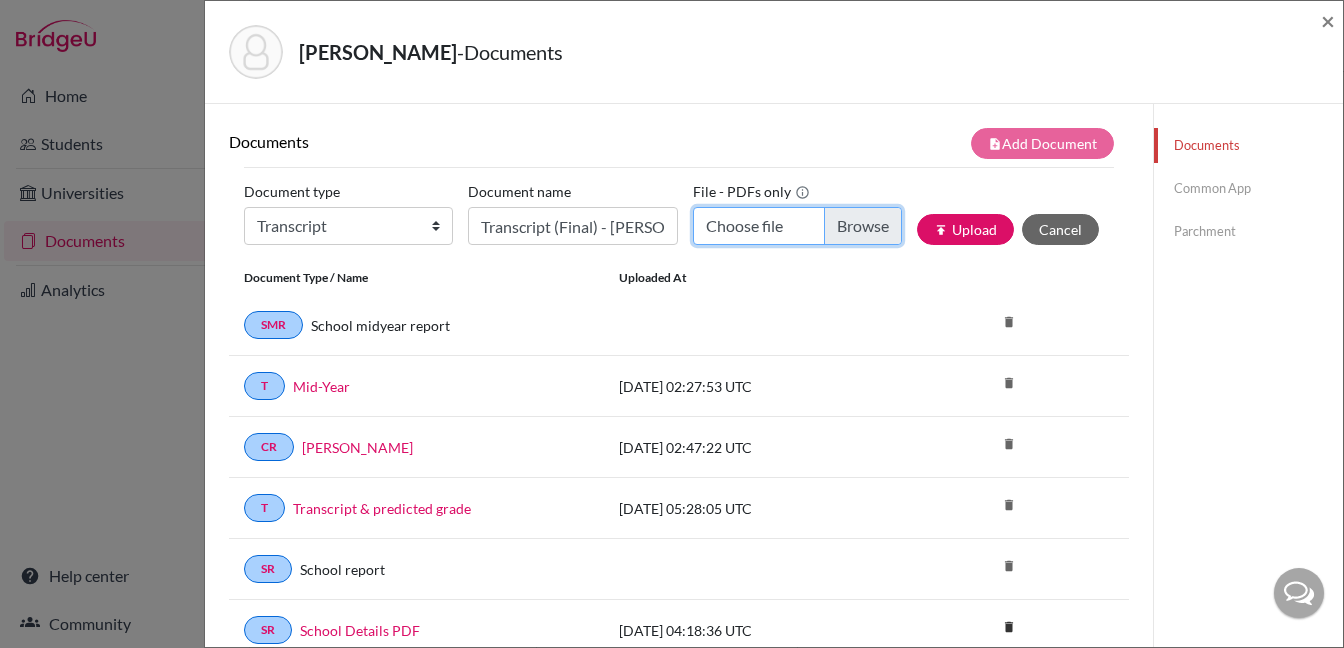type on "C:\fakepath\[PERSON_NAME].pdf" 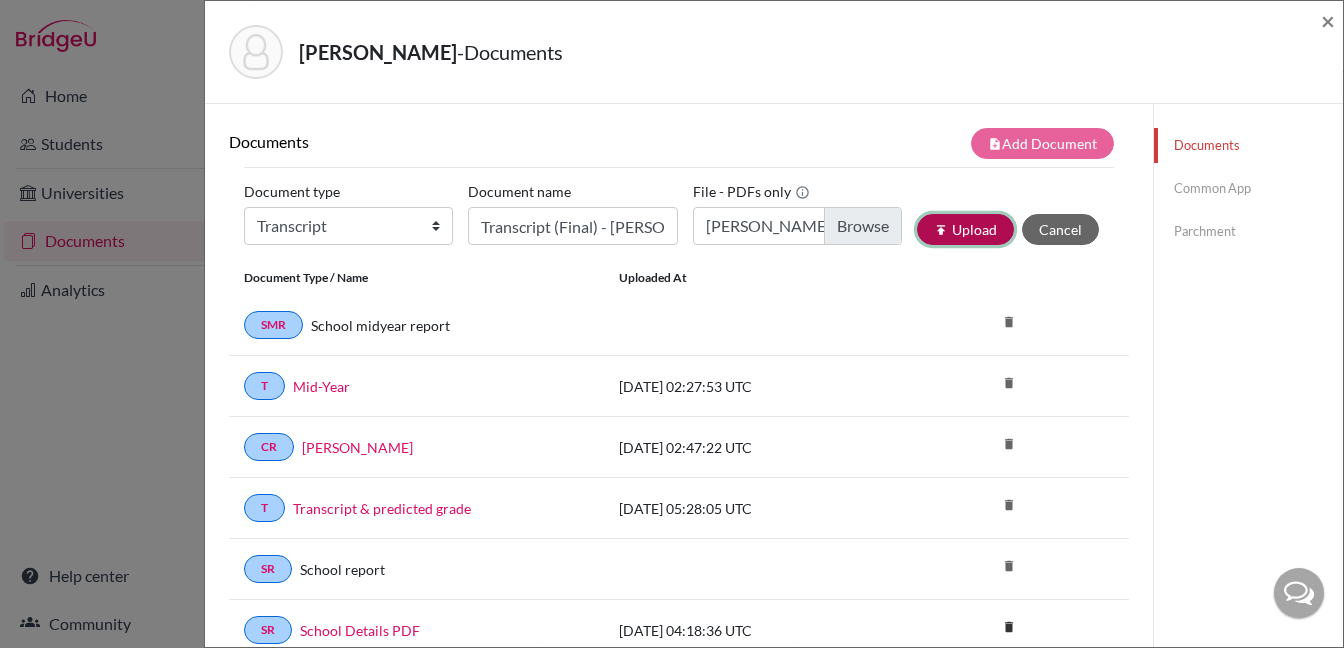 click on "publish" at bounding box center (941, 230) 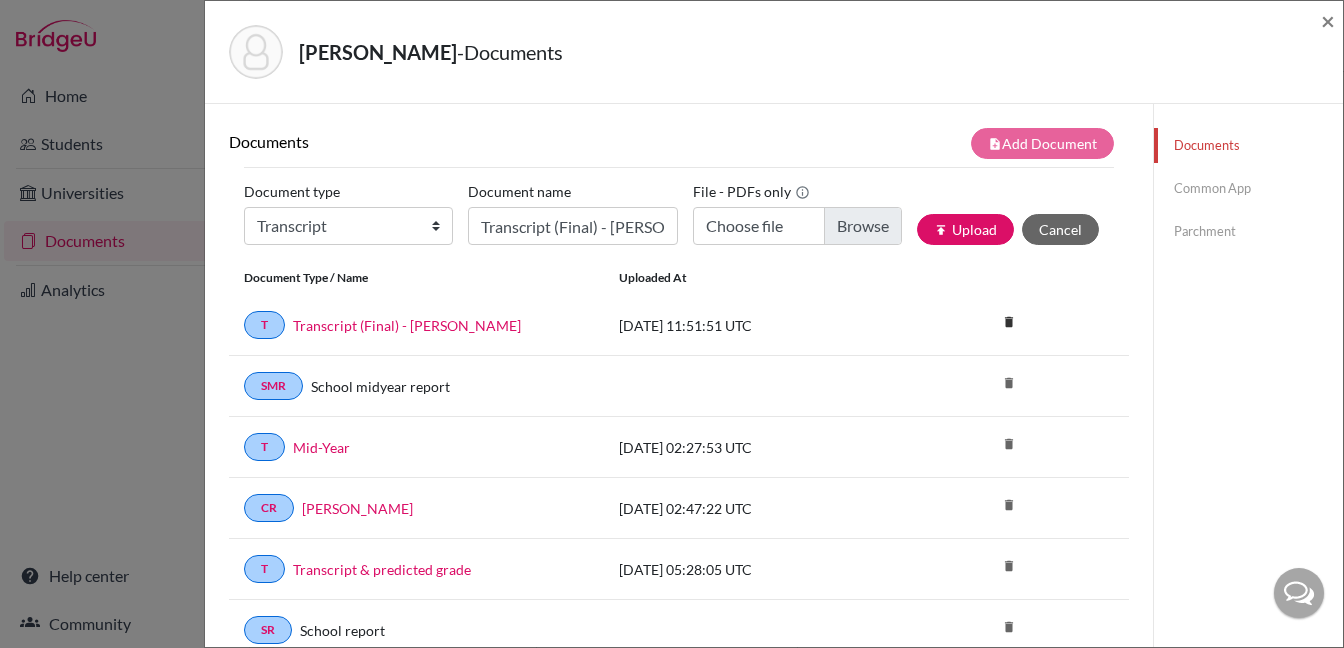 click on "Parchment" 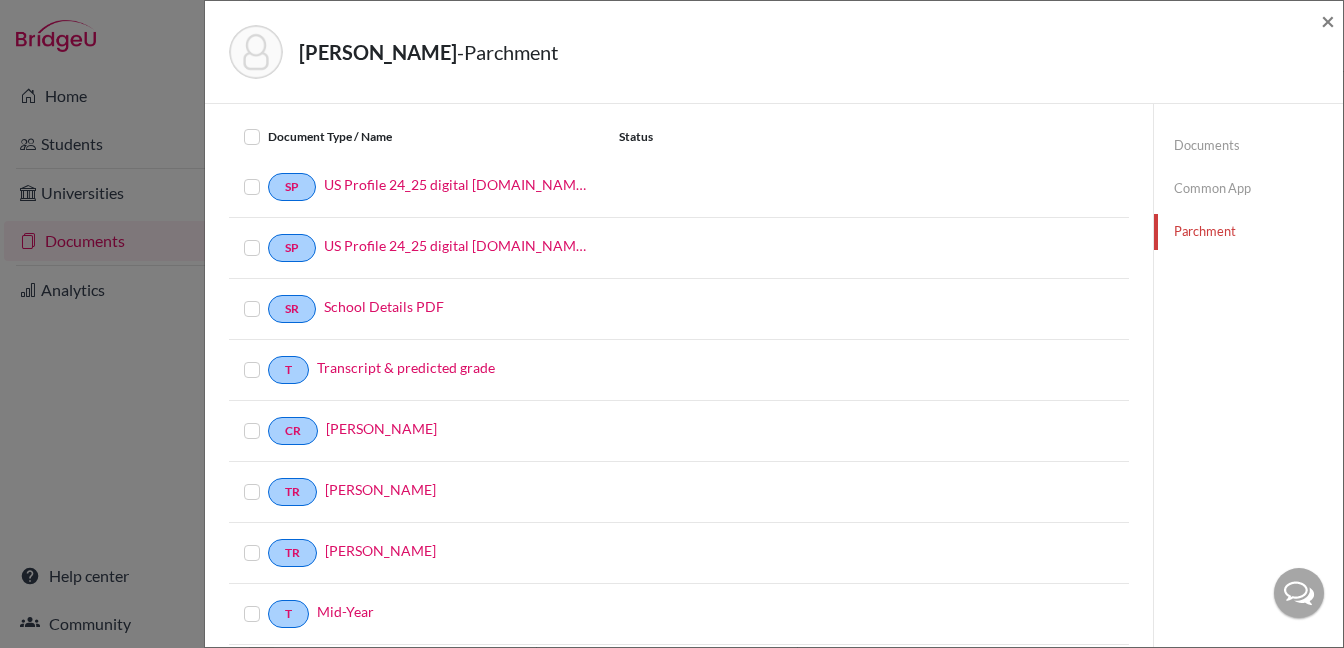 scroll, scrollTop: 0, scrollLeft: 0, axis: both 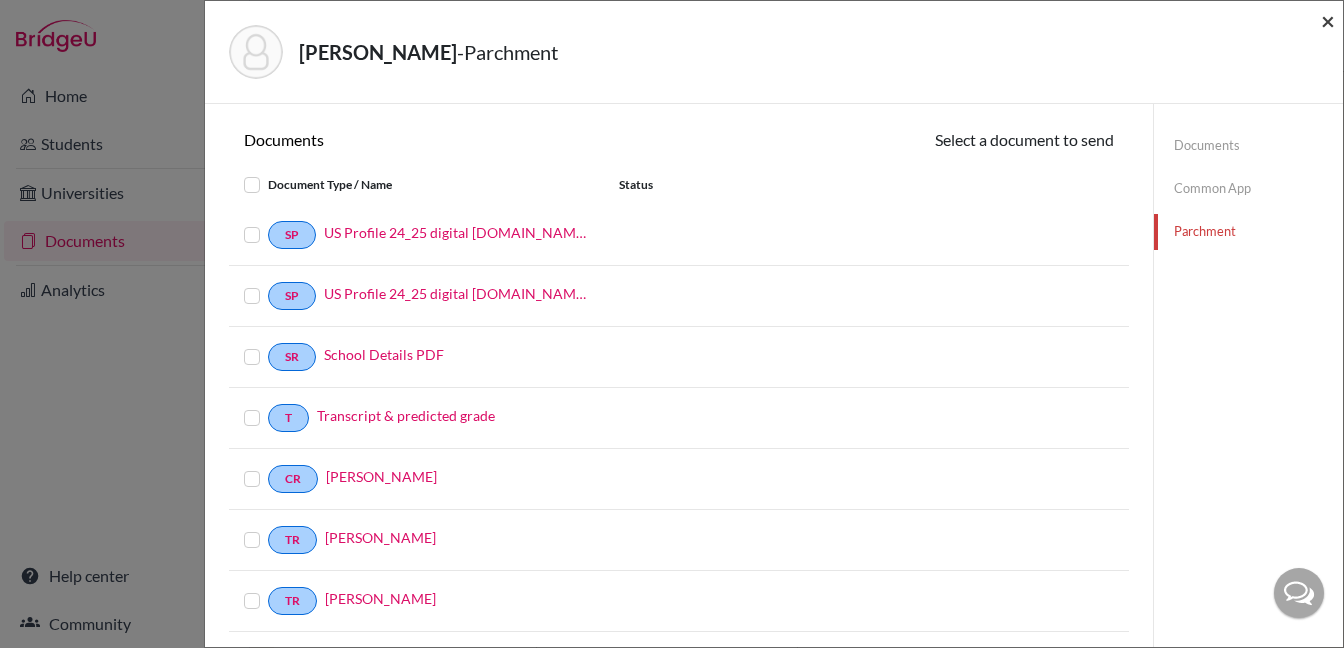 click on "×" at bounding box center (1328, 20) 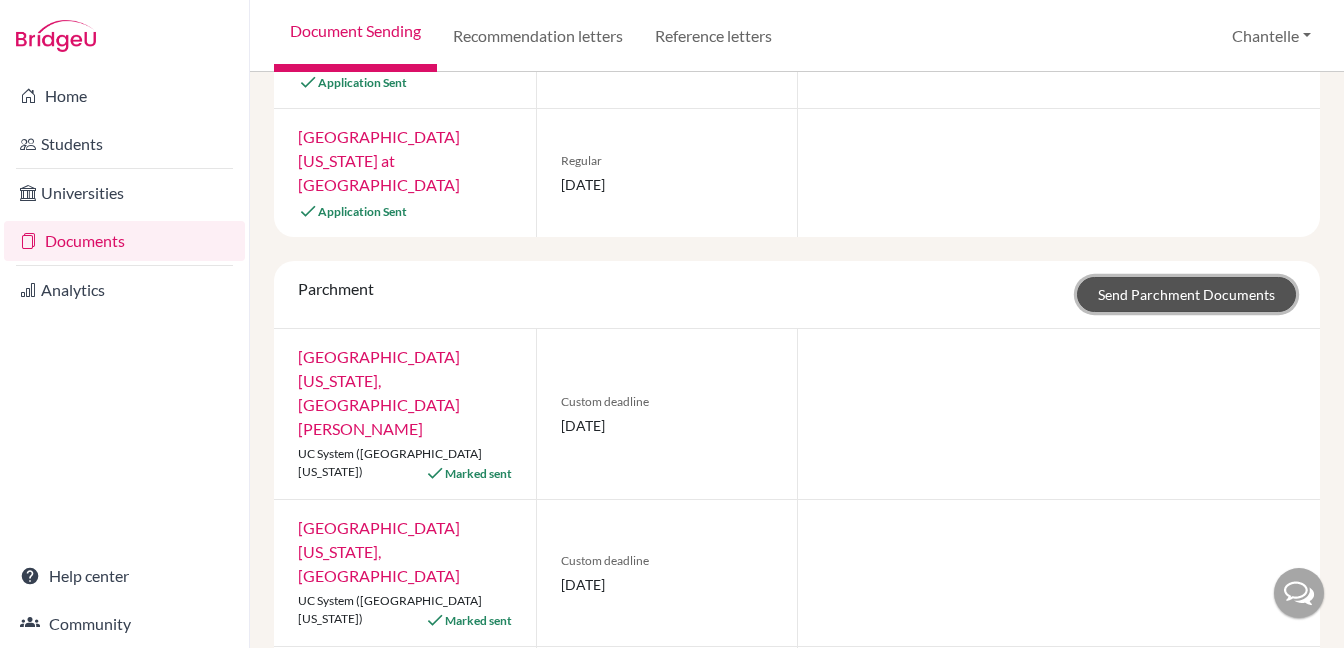 click on "Send Parchment Documents" 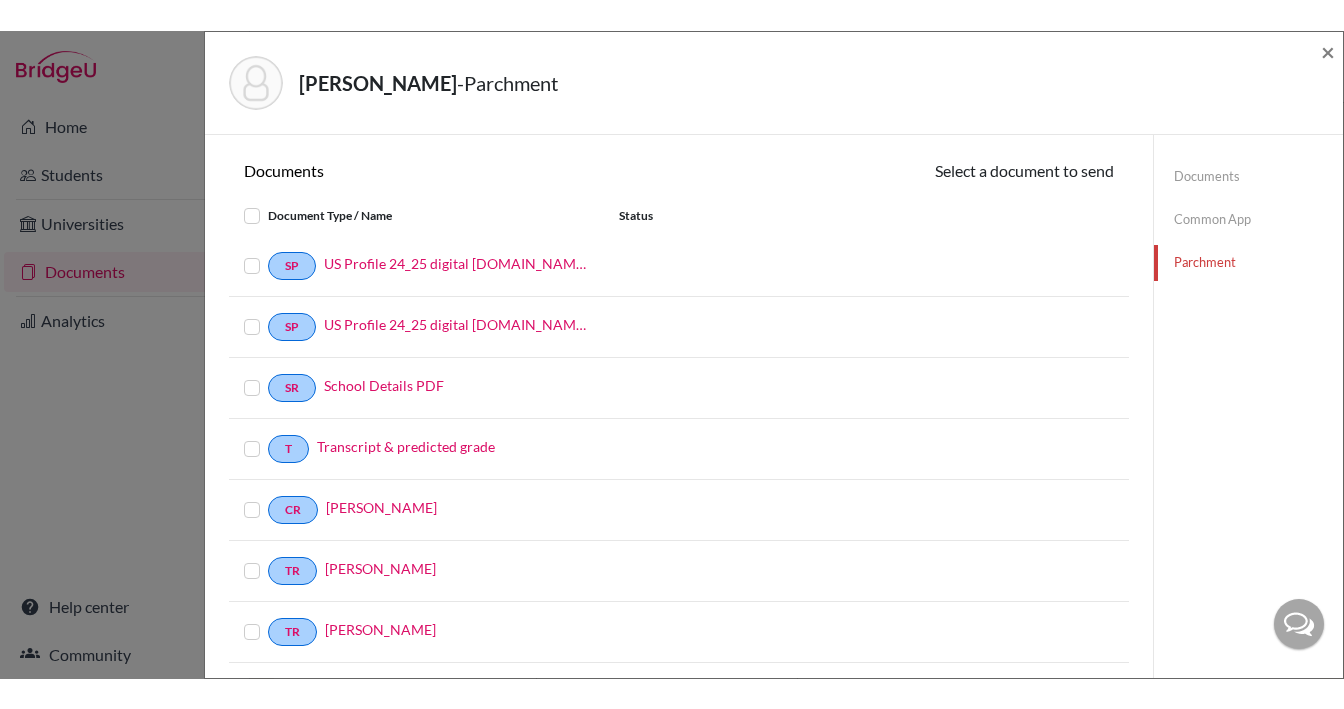 scroll, scrollTop: 48, scrollLeft: 0, axis: vertical 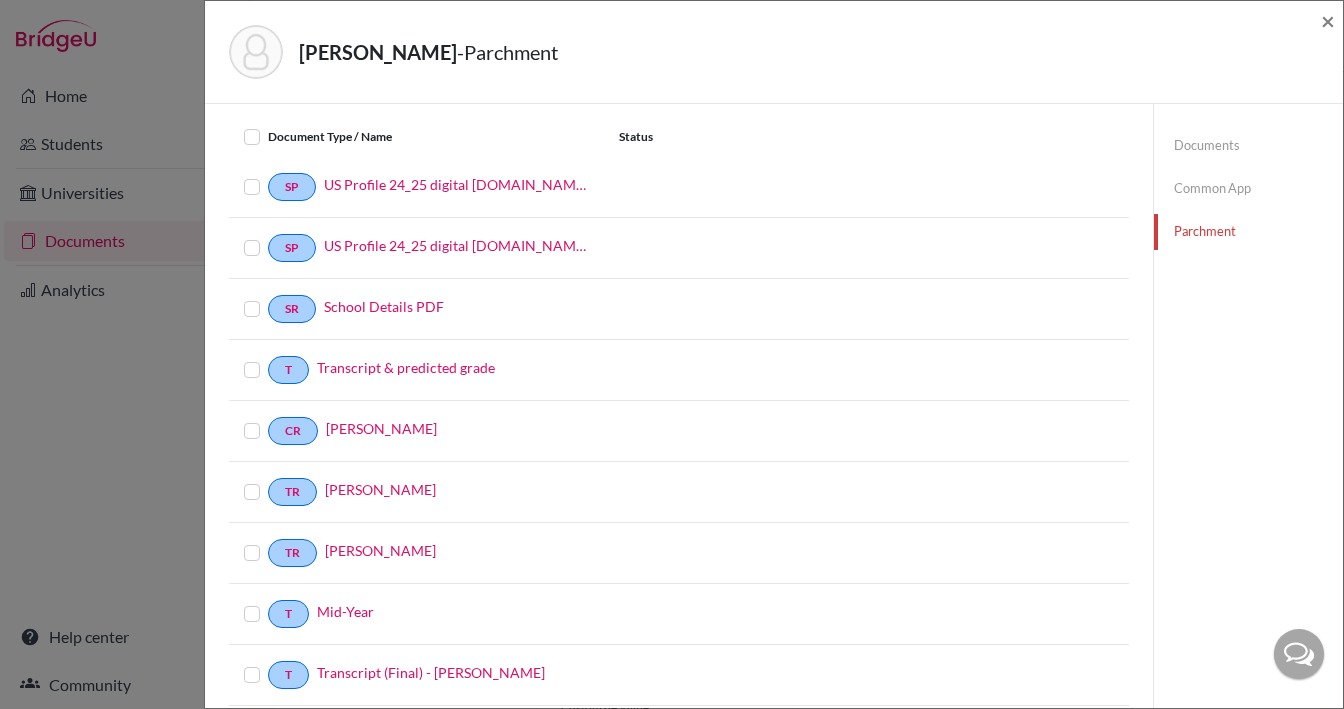 click at bounding box center [268, 663] 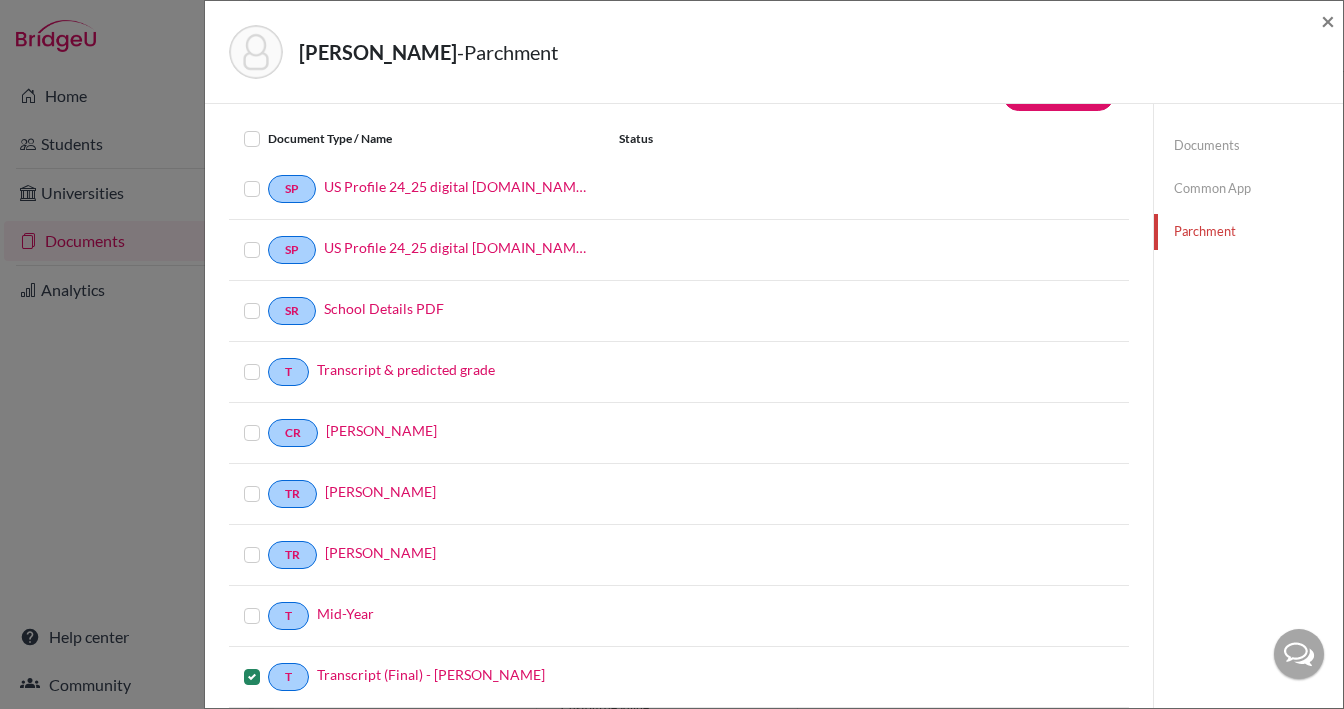 scroll, scrollTop: 0, scrollLeft: 0, axis: both 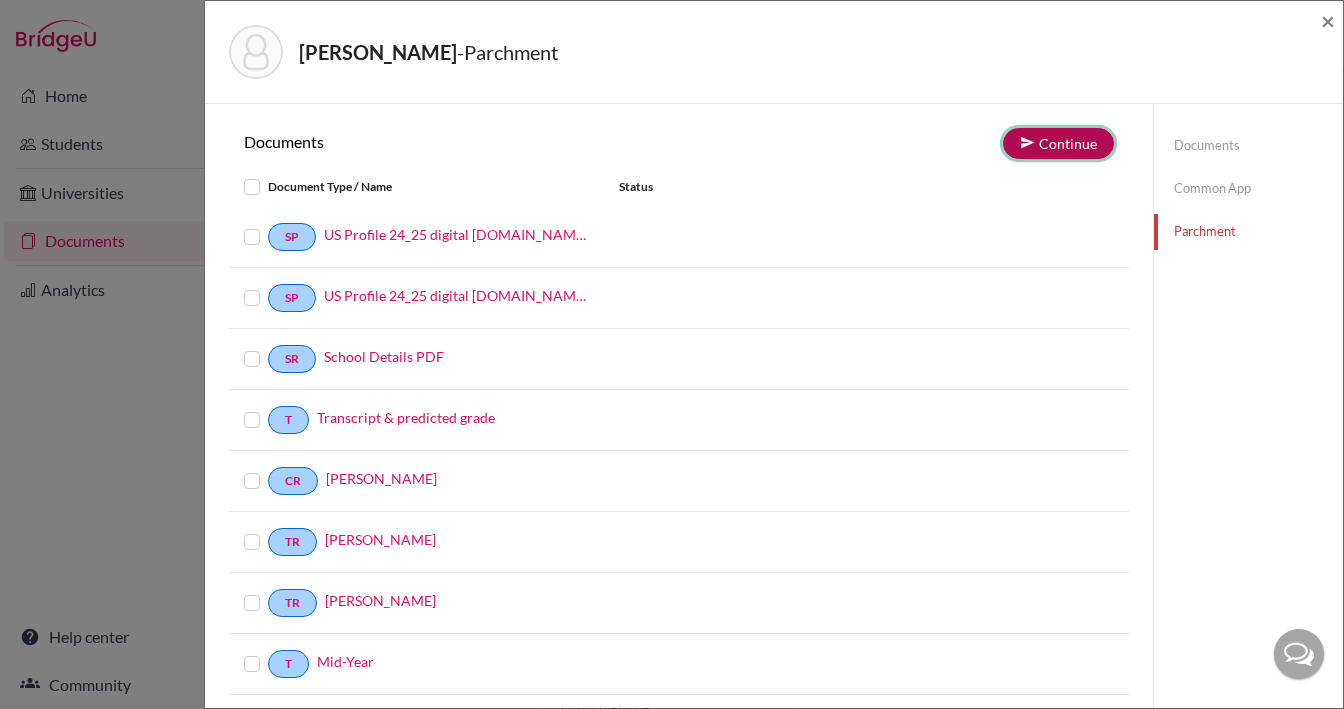 click on "Continue" at bounding box center (1058, 143) 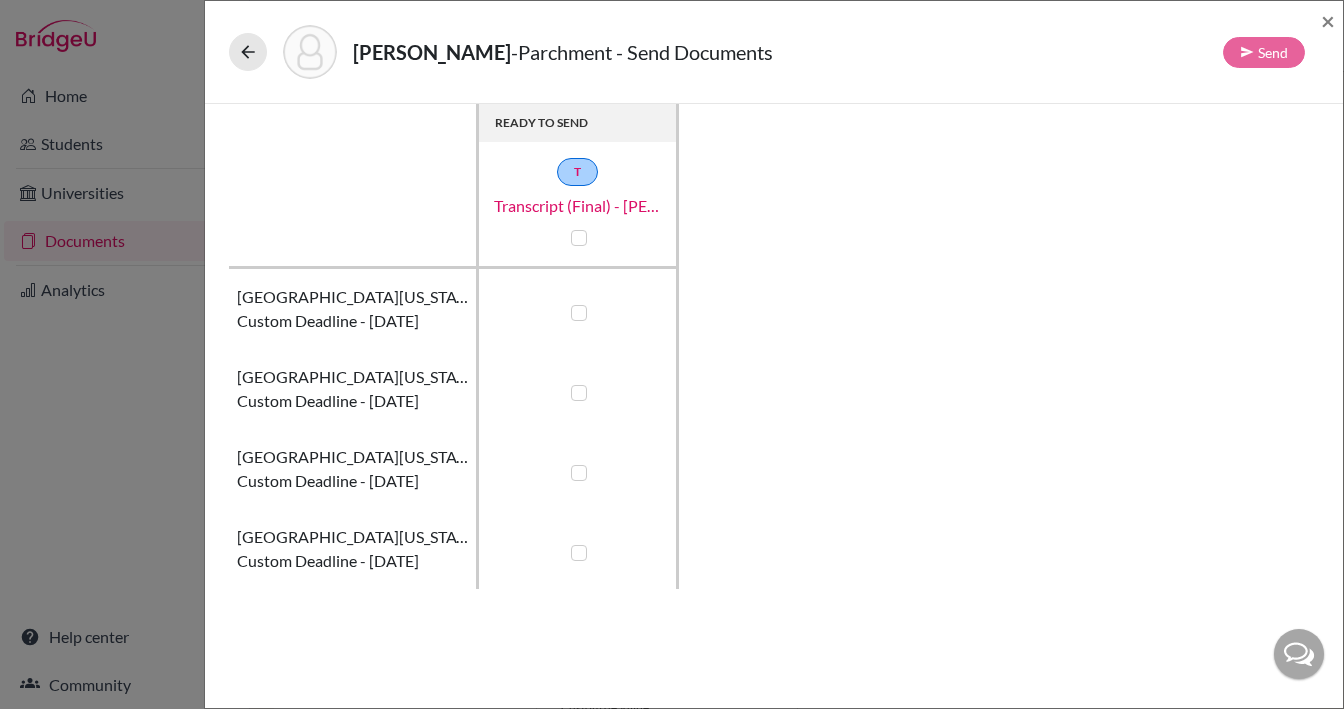 click at bounding box center (579, 313) 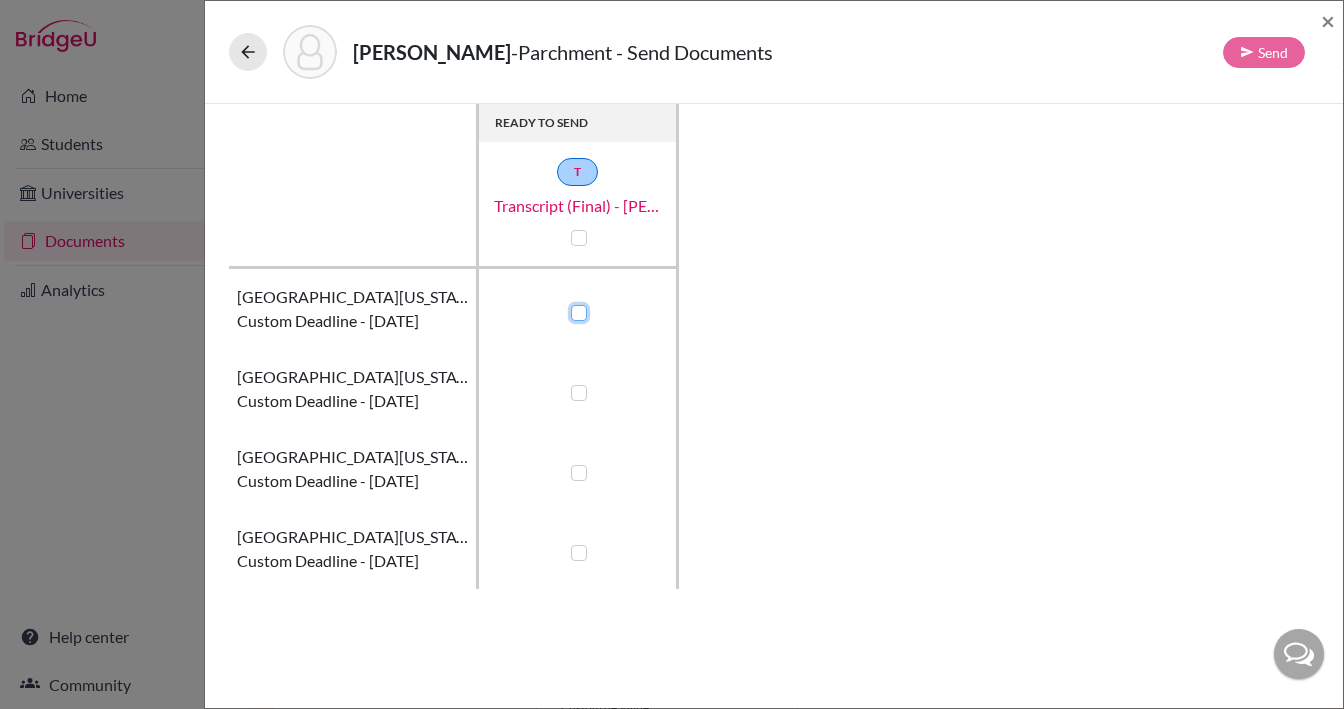 click at bounding box center (574, 311) 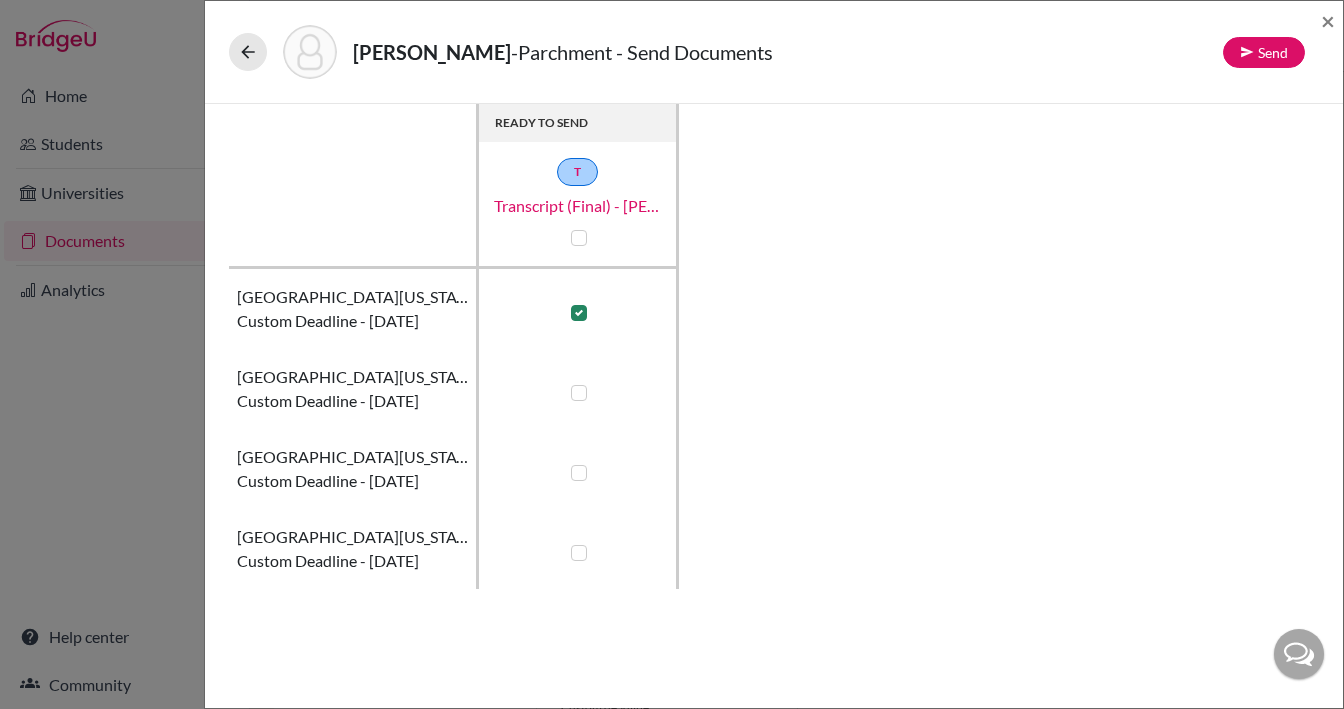 click at bounding box center [579, 313] 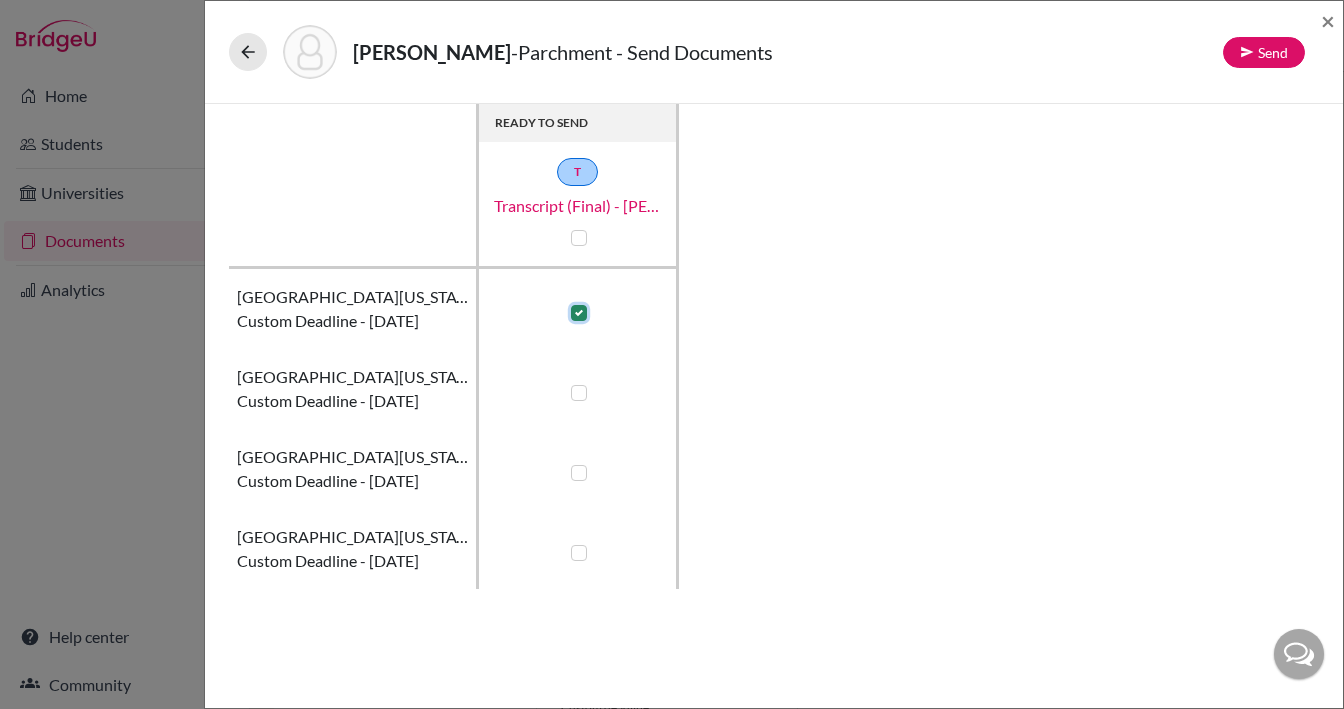 click at bounding box center [574, 311] 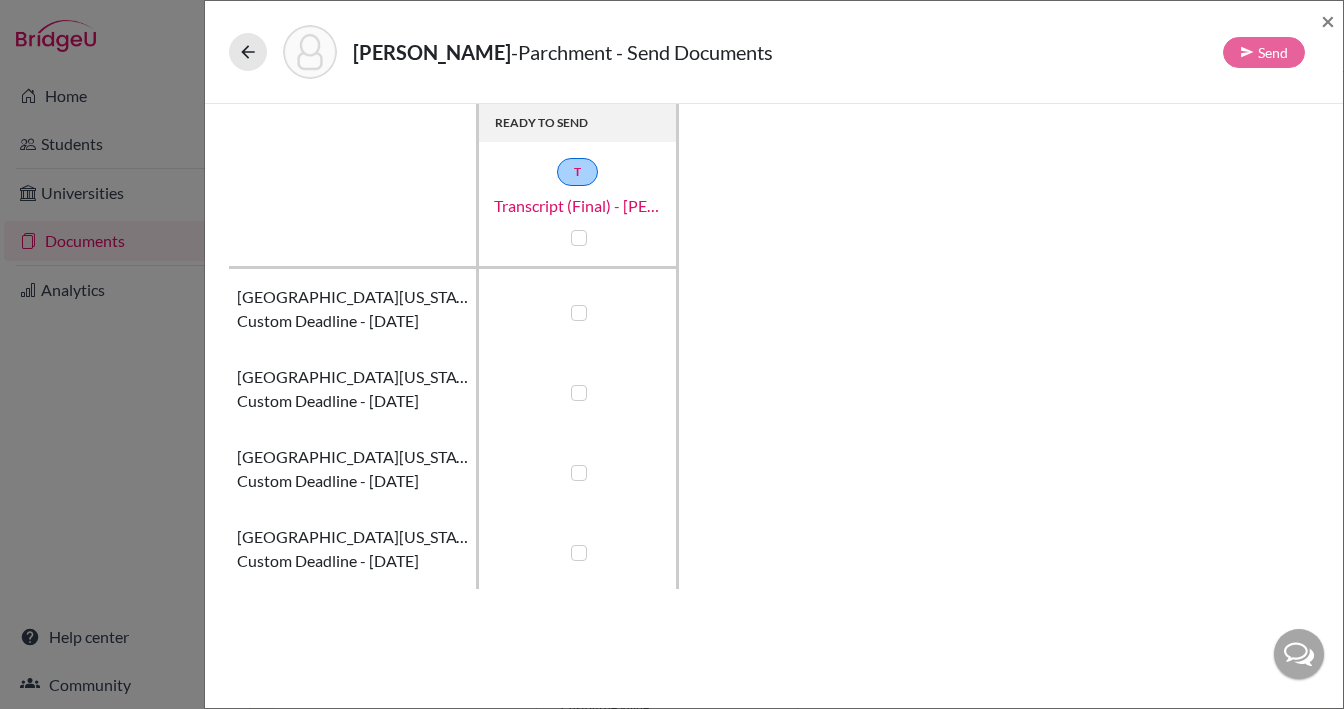 click at bounding box center (579, 553) 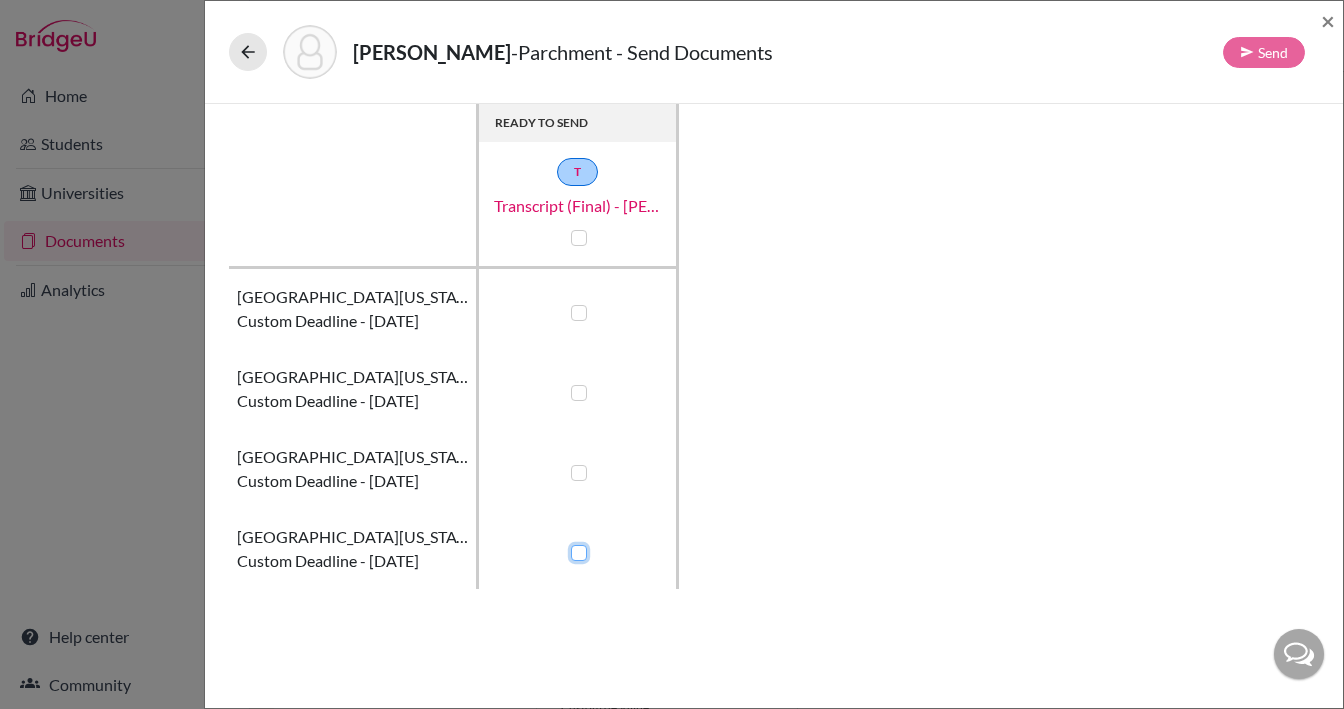 click at bounding box center (574, 551) 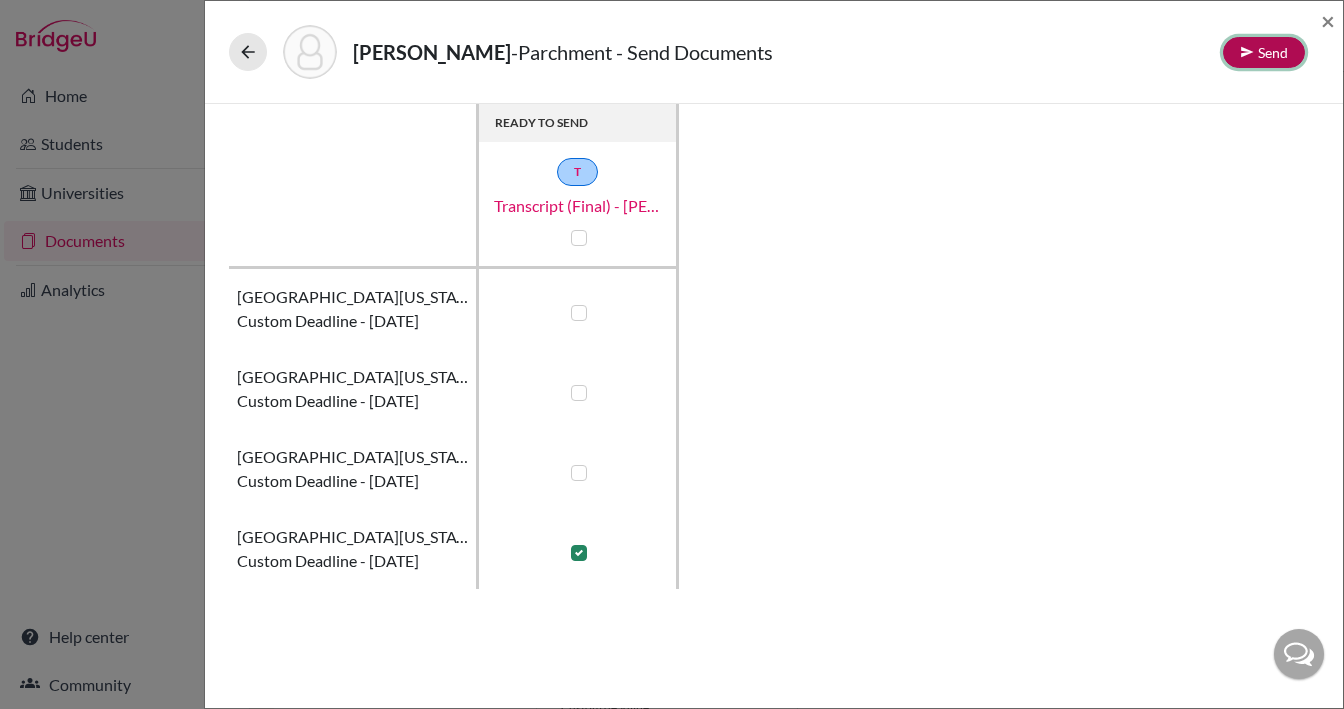 click on "Send" 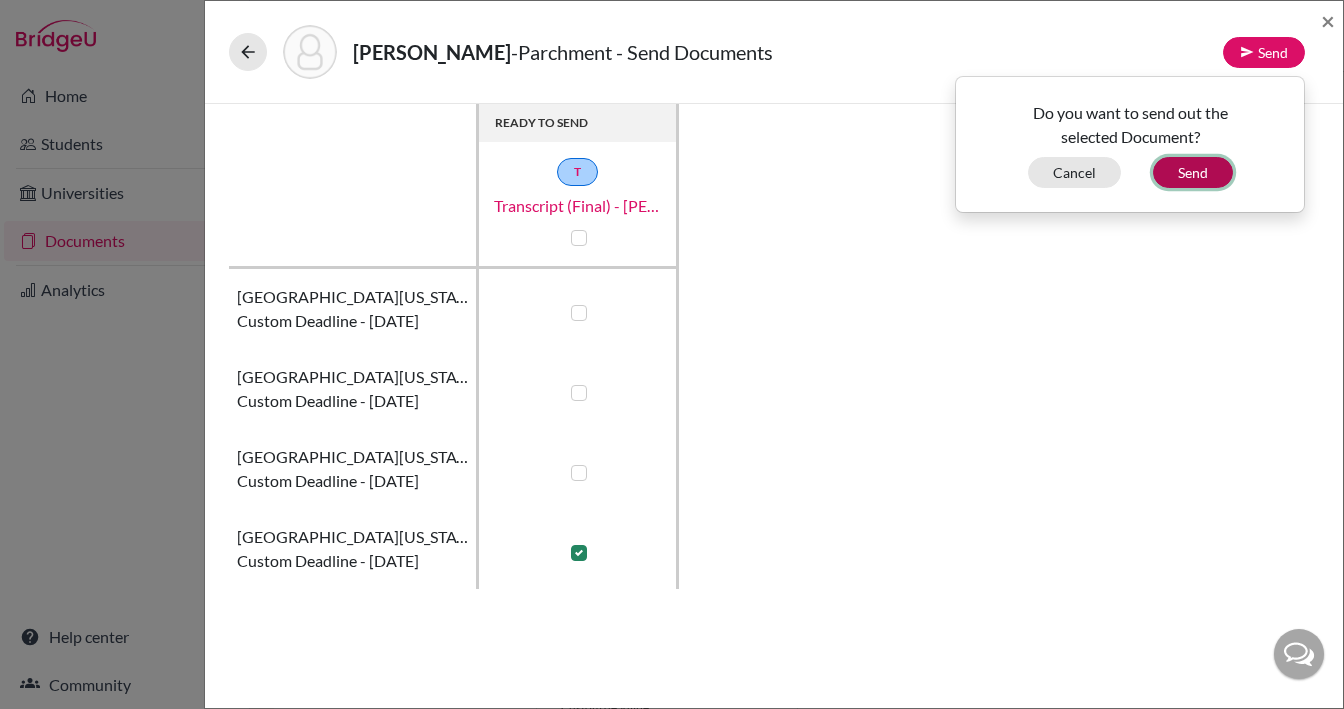 click on "Send" at bounding box center (1193, 172) 